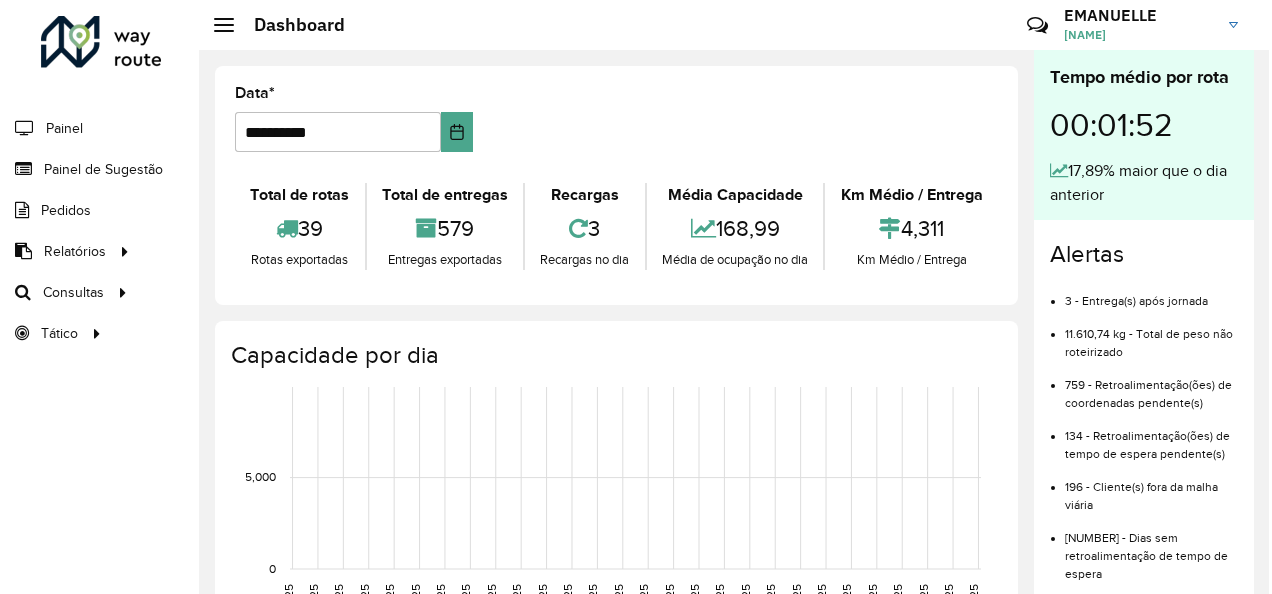 scroll, scrollTop: 0, scrollLeft: 0, axis: both 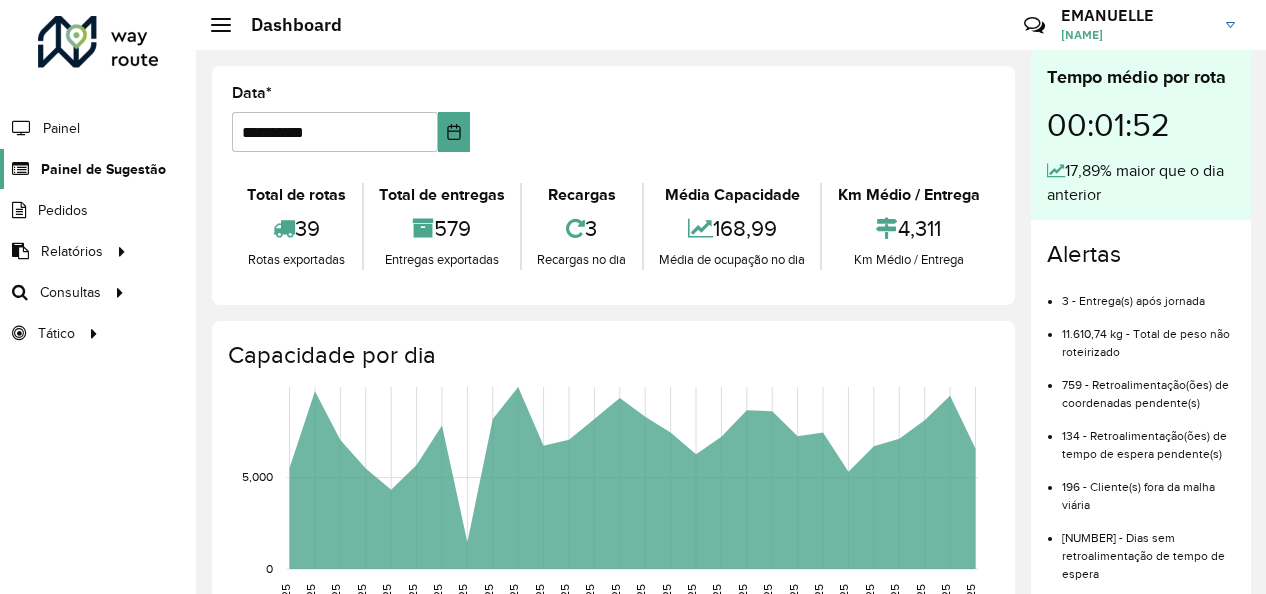 click on "Painel de Sugestão" 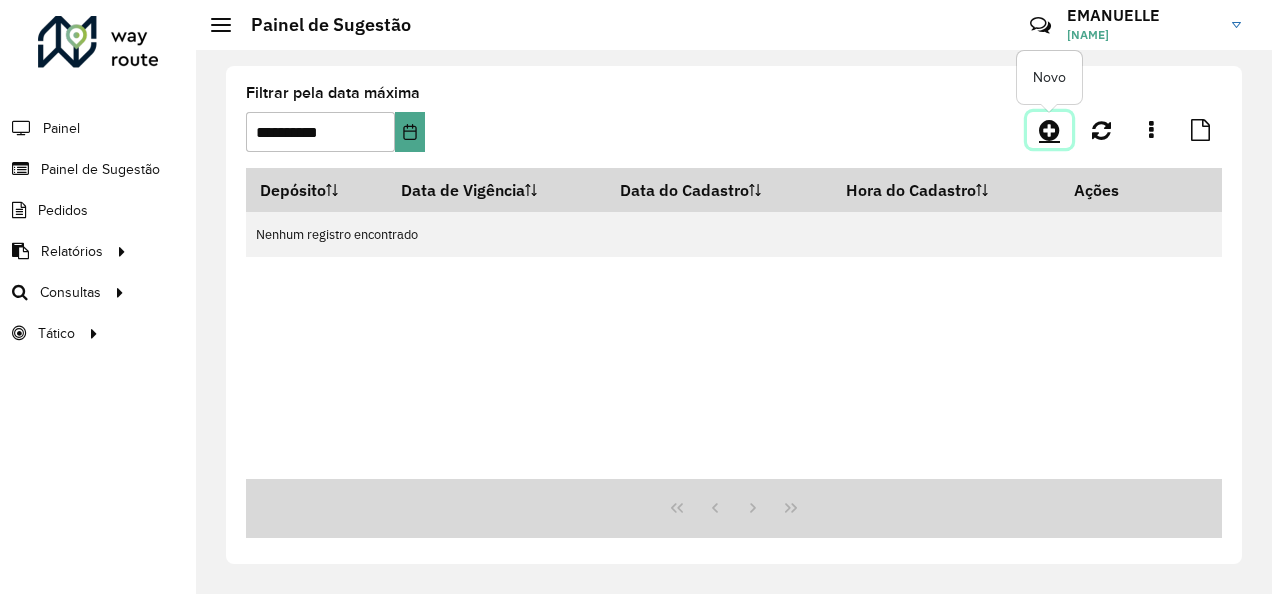 click 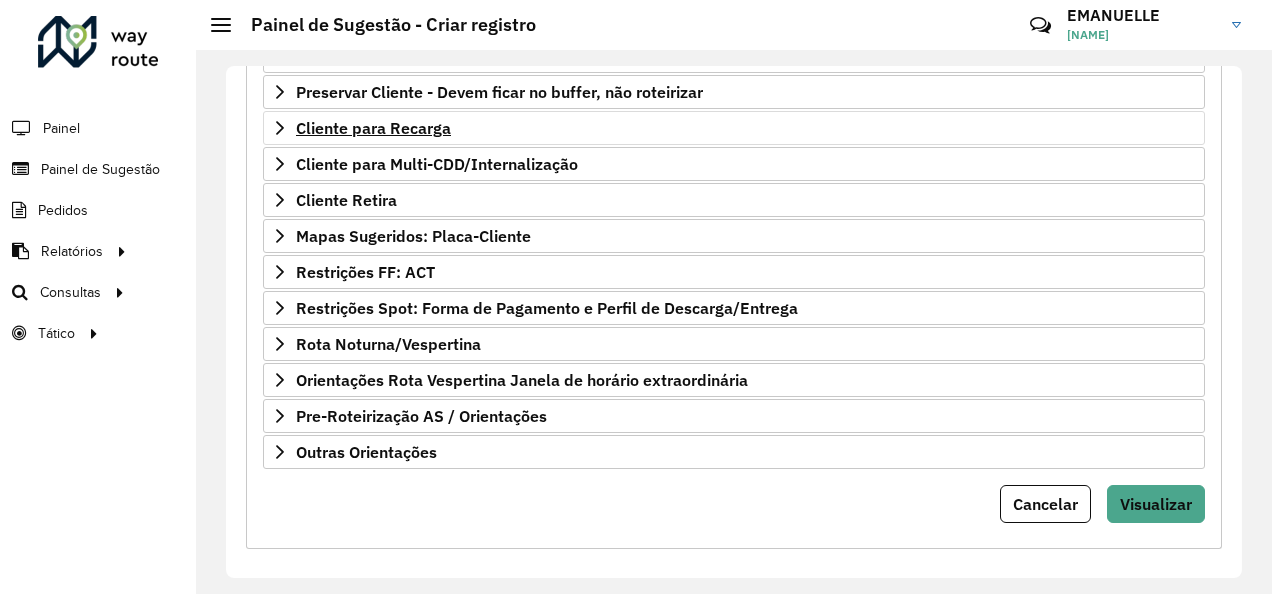 scroll, scrollTop: 392, scrollLeft: 0, axis: vertical 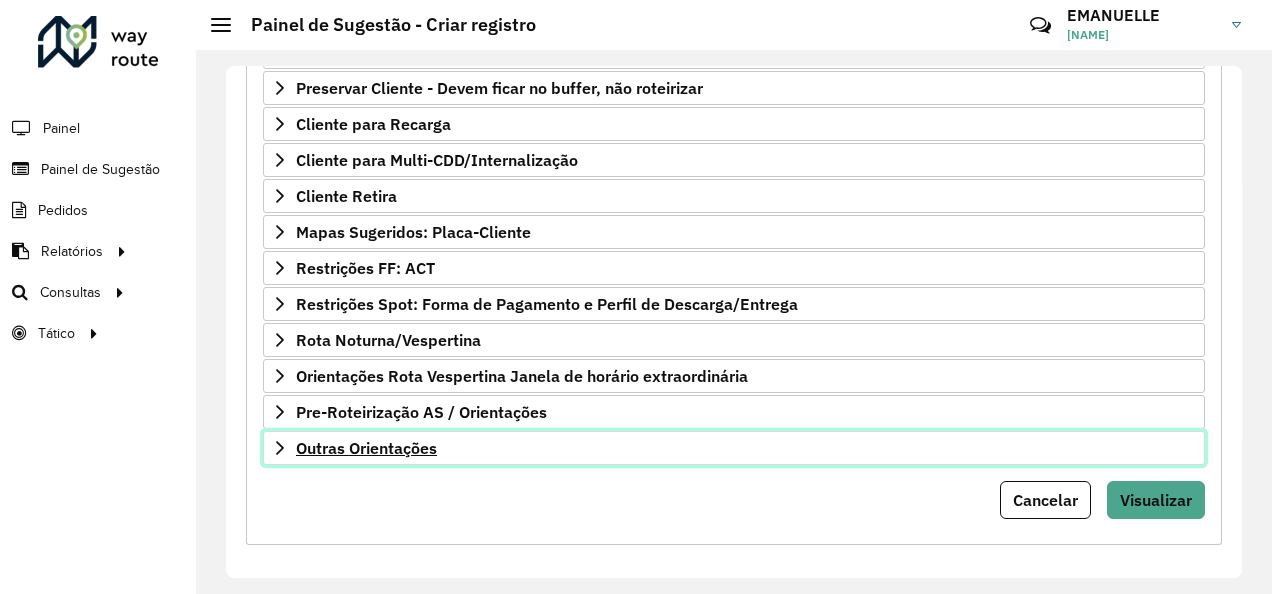 click on "Outras Orientações" at bounding box center (366, 448) 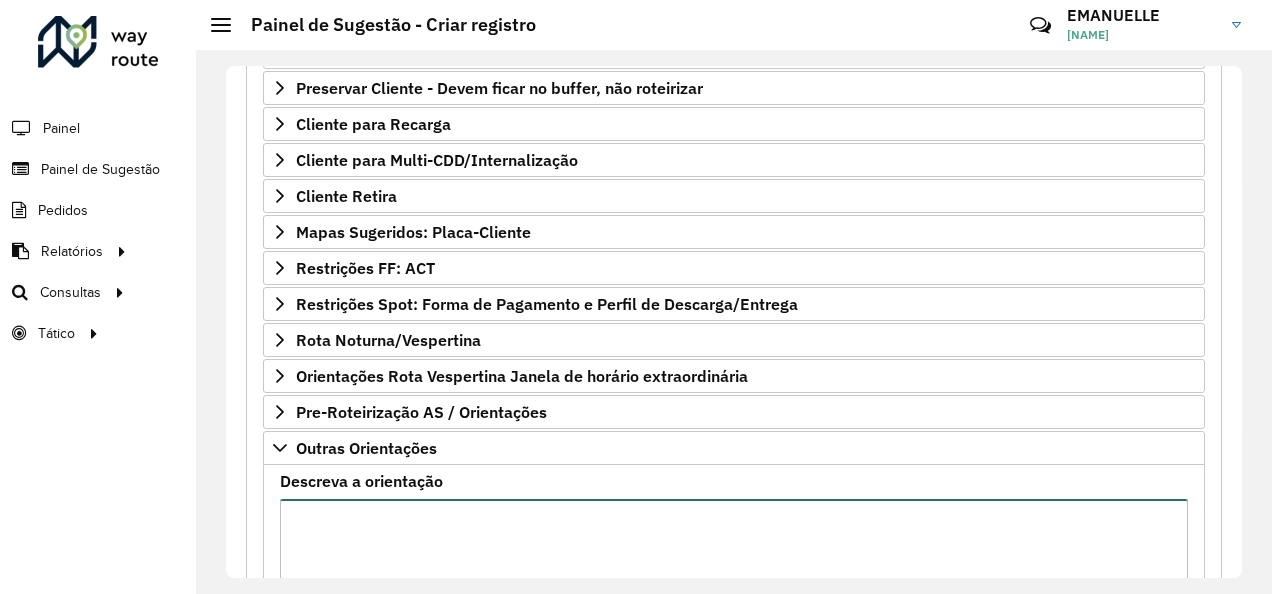 click on "Descreva a orientação" at bounding box center [734, 583] 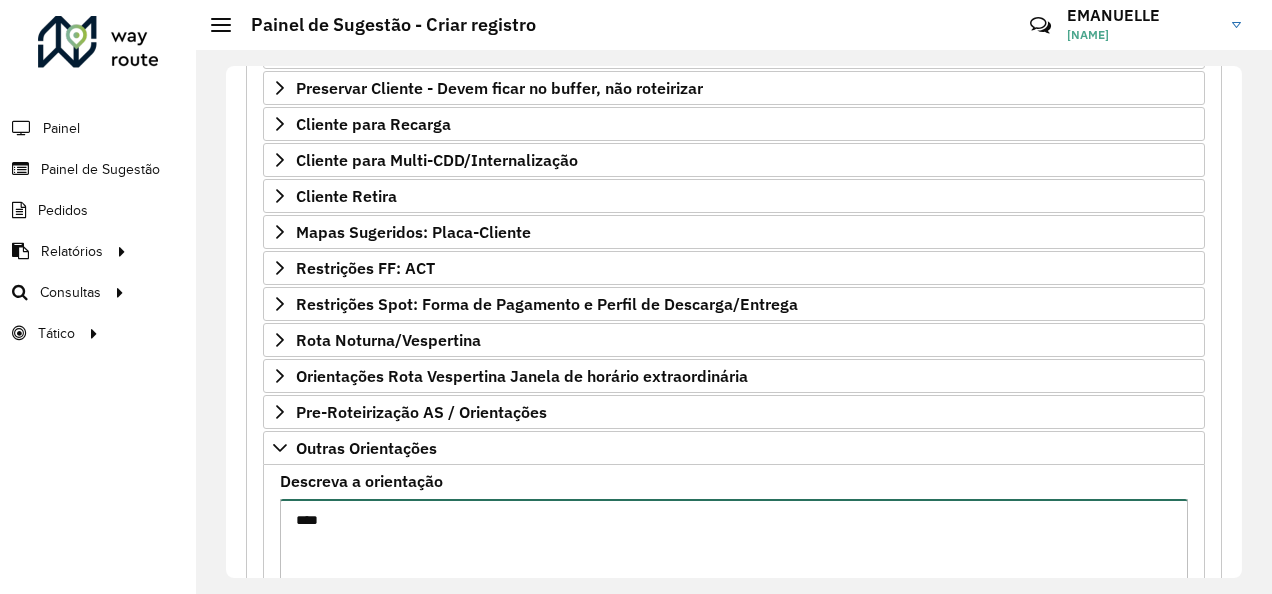 paste on "******" 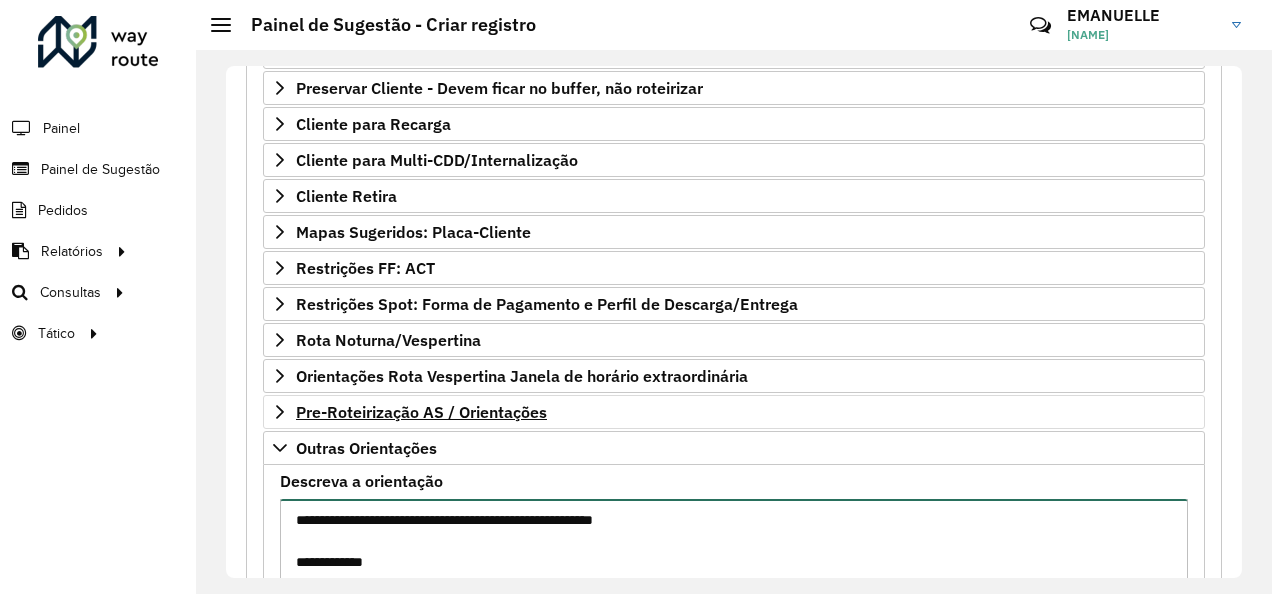 scroll, scrollTop: 396, scrollLeft: 0, axis: vertical 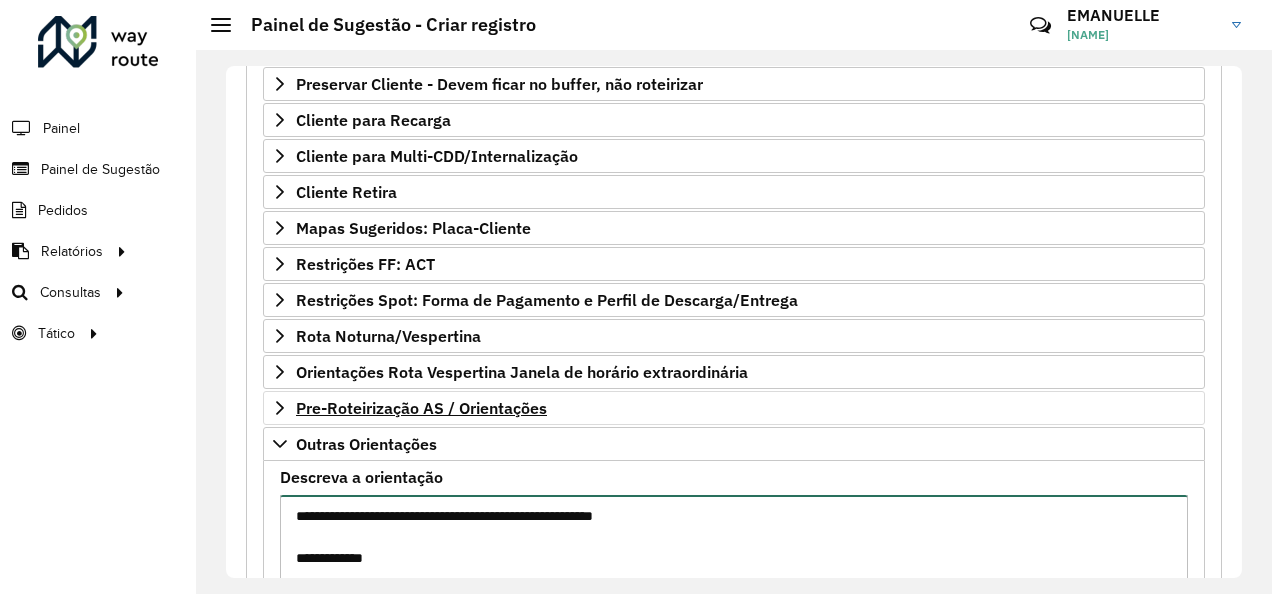 paste on "*****
*****
*****
*****
*****" 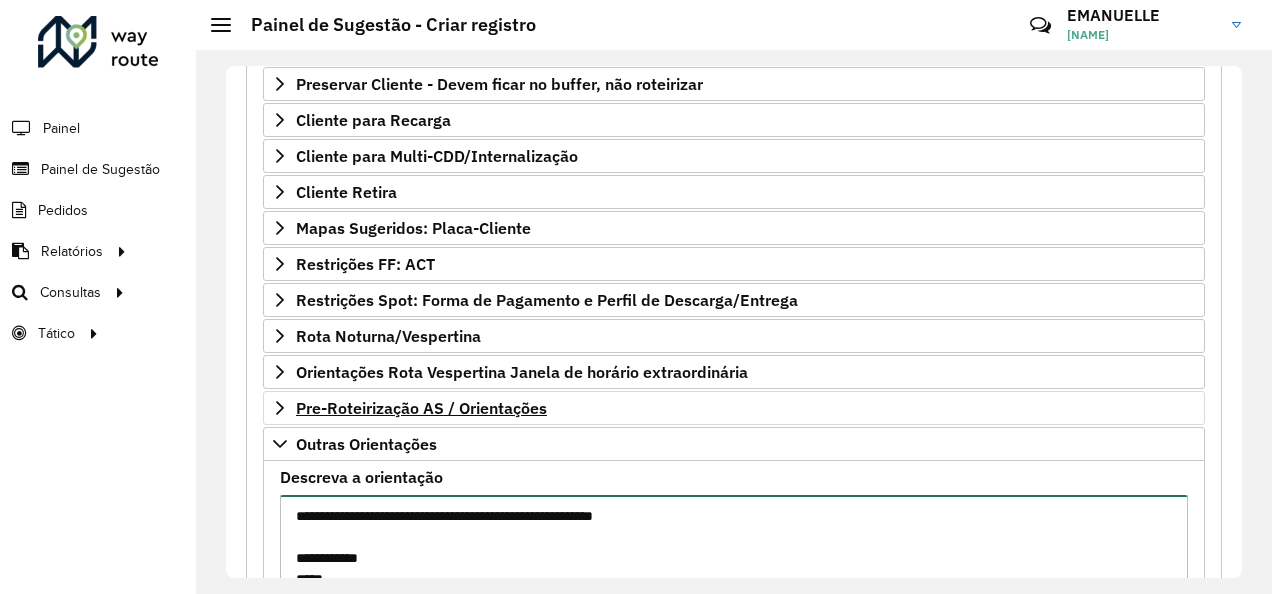 scroll, scrollTop: 29, scrollLeft: 0, axis: vertical 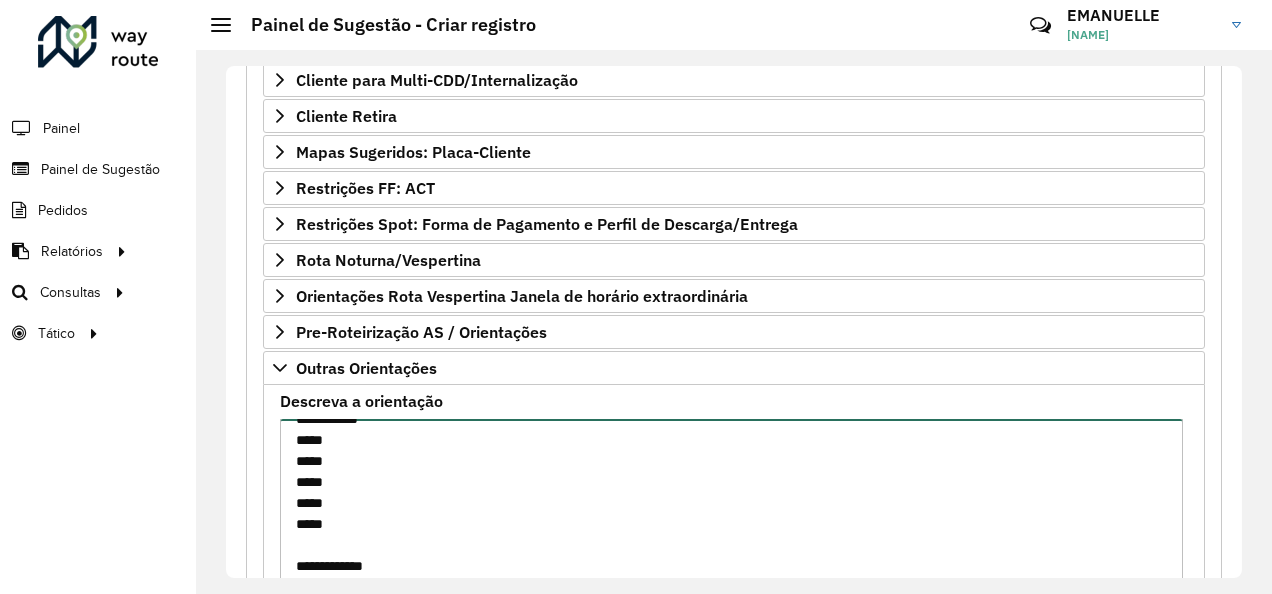 paste on "*****
*****
*****
*****" 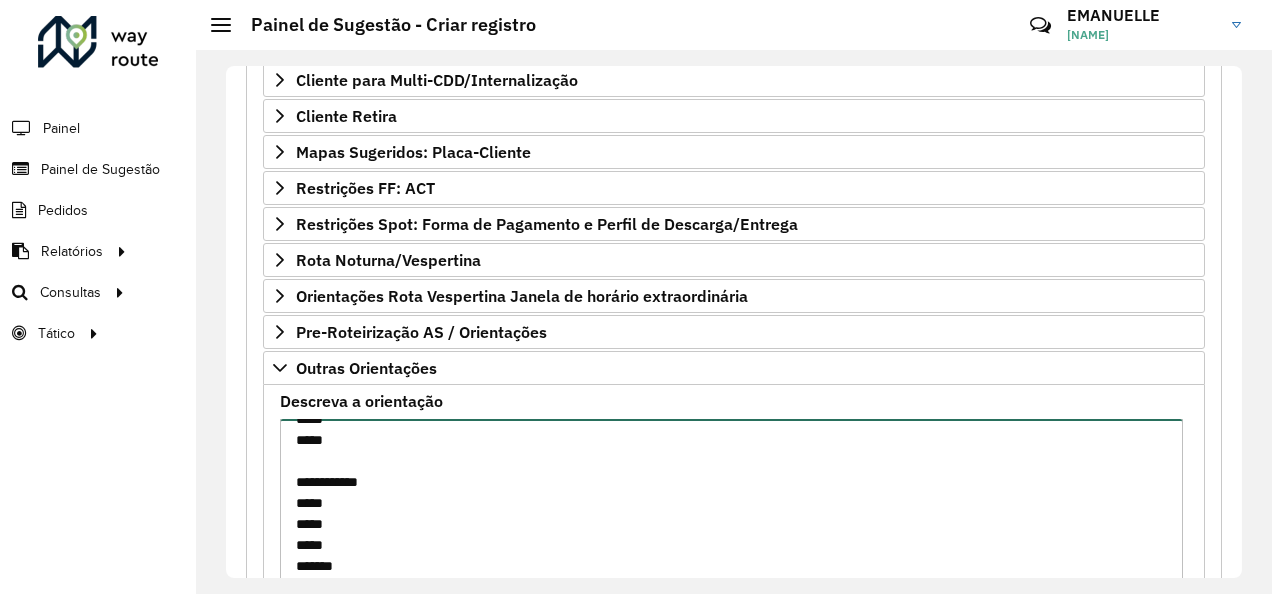scroll, scrollTop: 176, scrollLeft: 0, axis: vertical 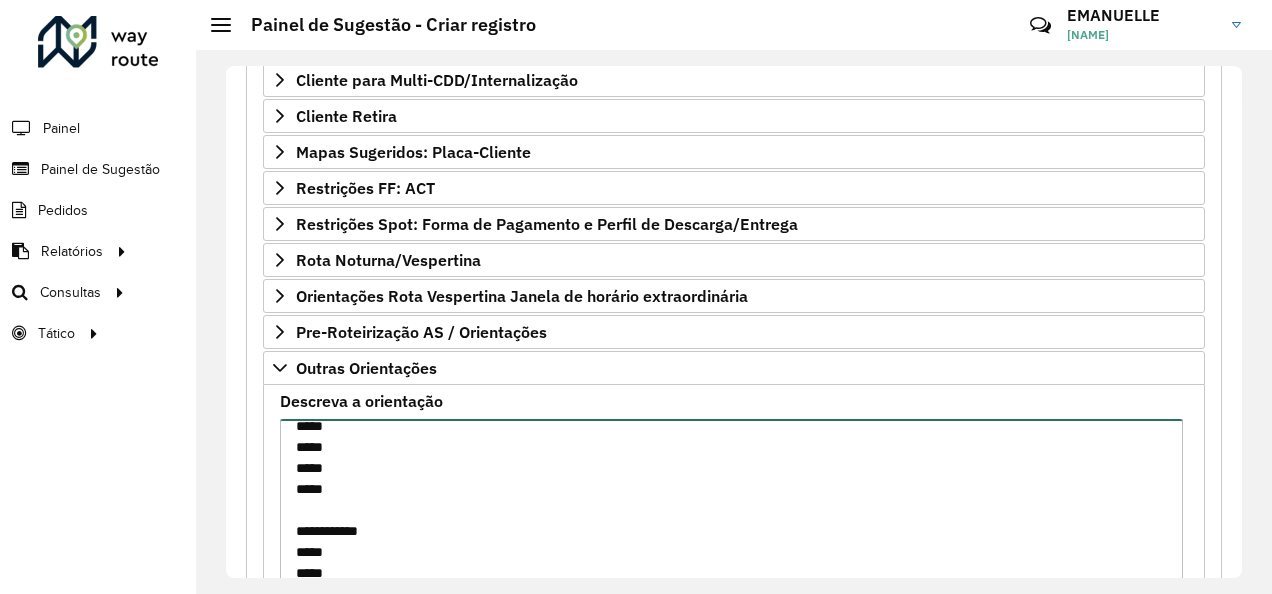 click on "**********" at bounding box center [731, 503] 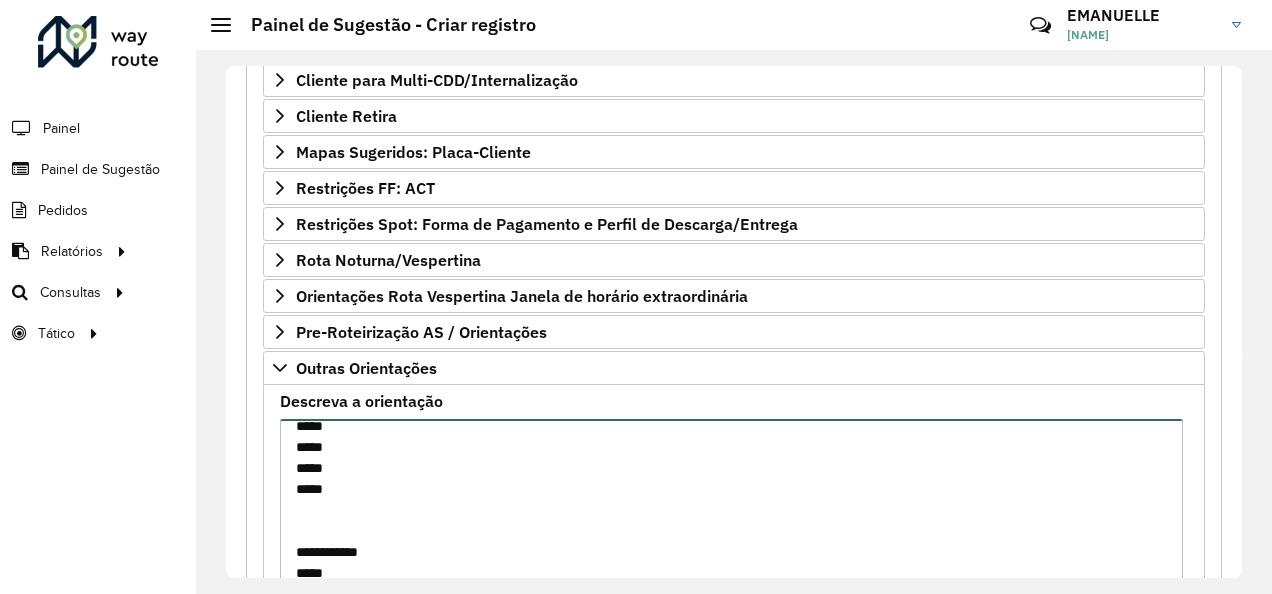 paste on "*****" 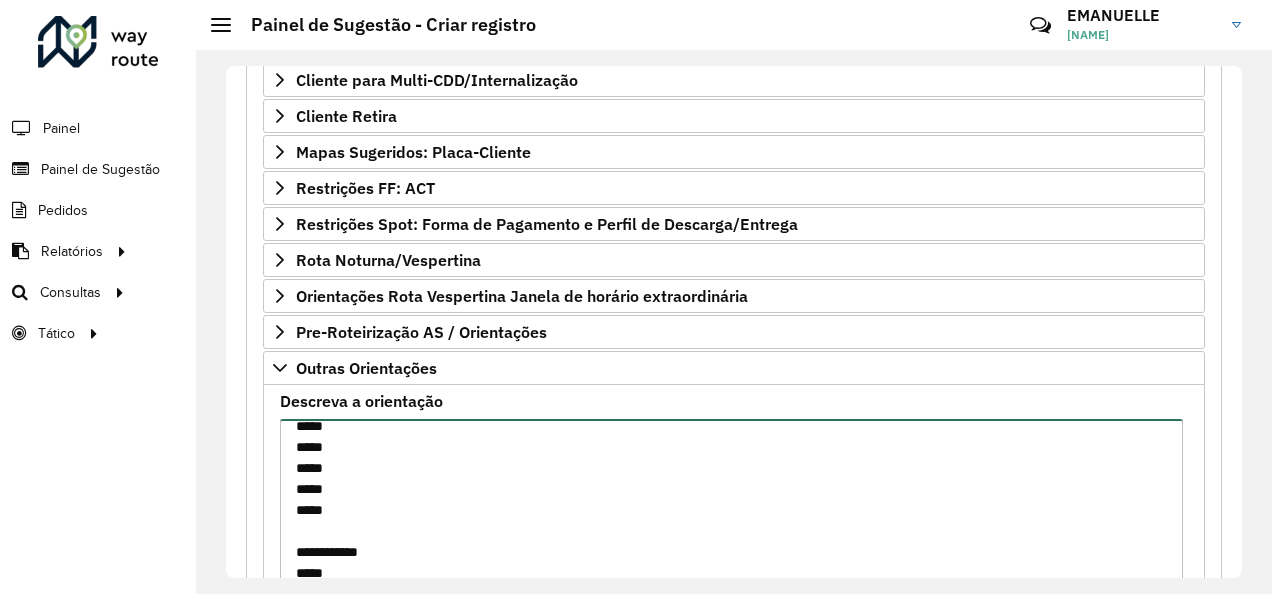 paste on "*****" 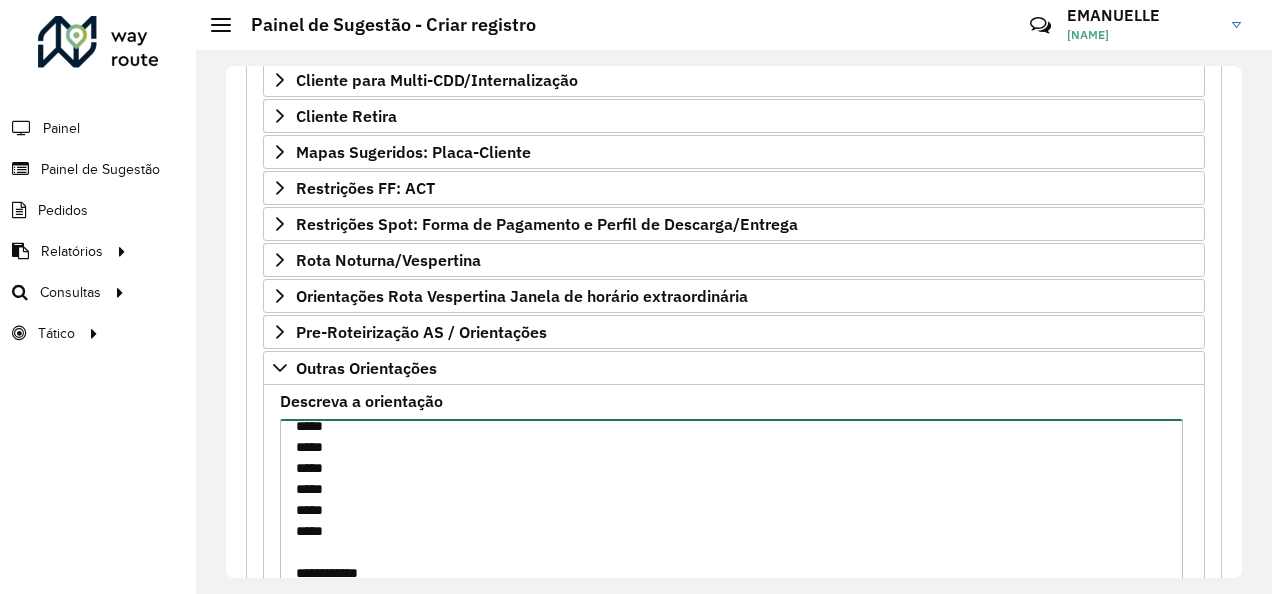 scroll, scrollTop: 0, scrollLeft: 0, axis: both 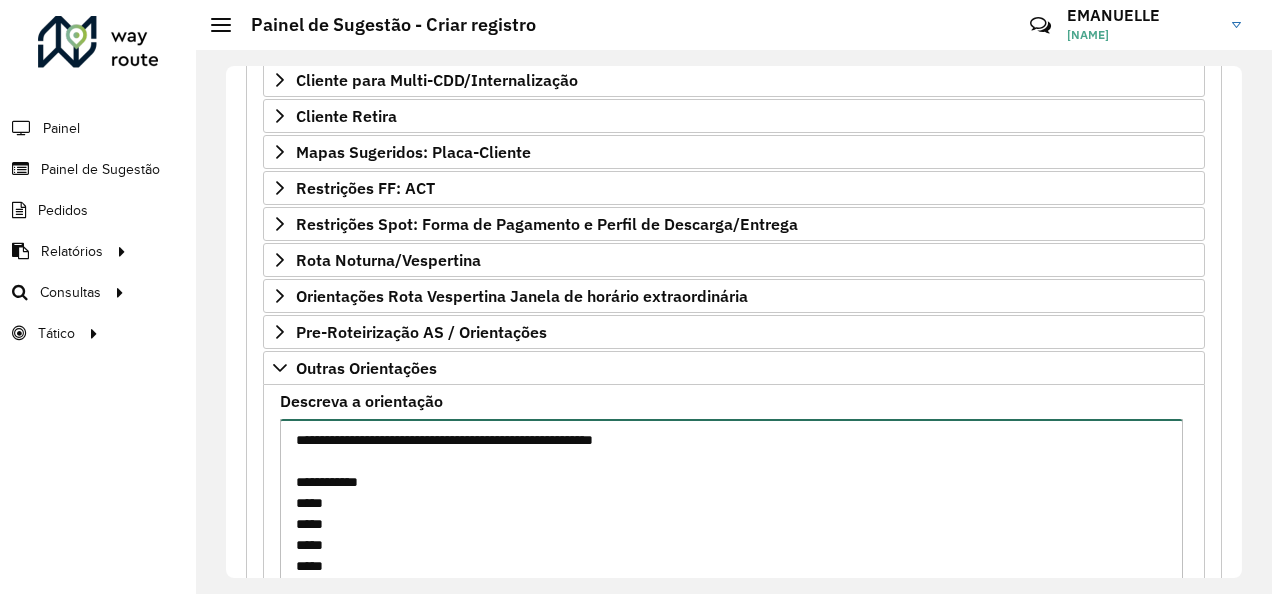 click on "**********" at bounding box center (731, 503) 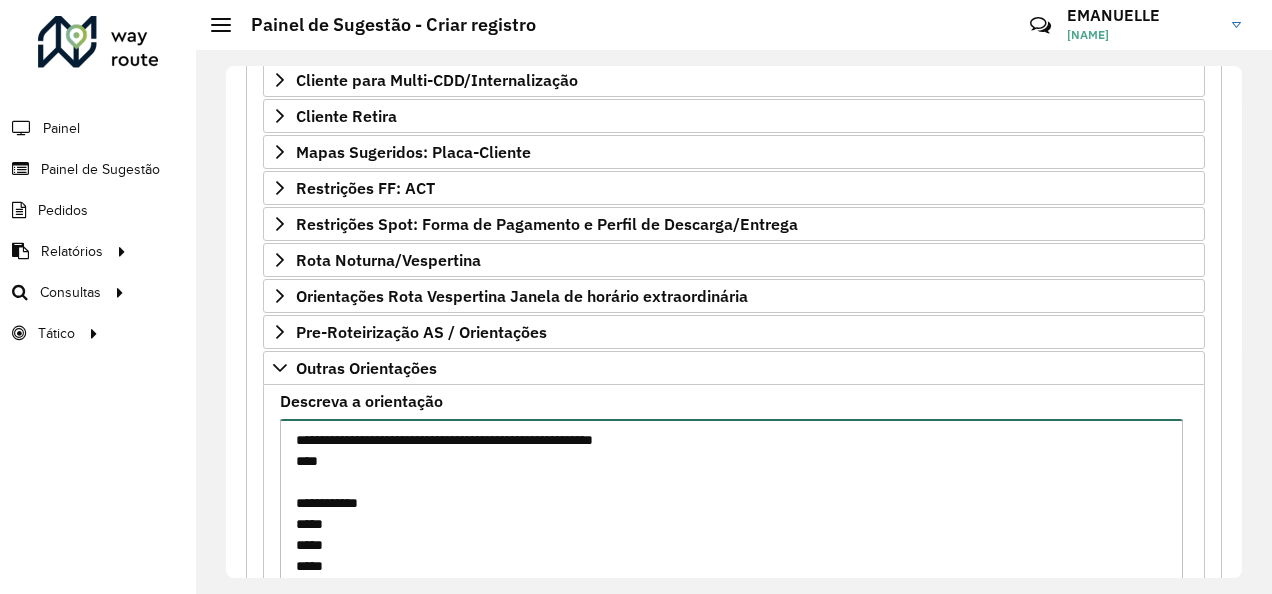 paste on "****" 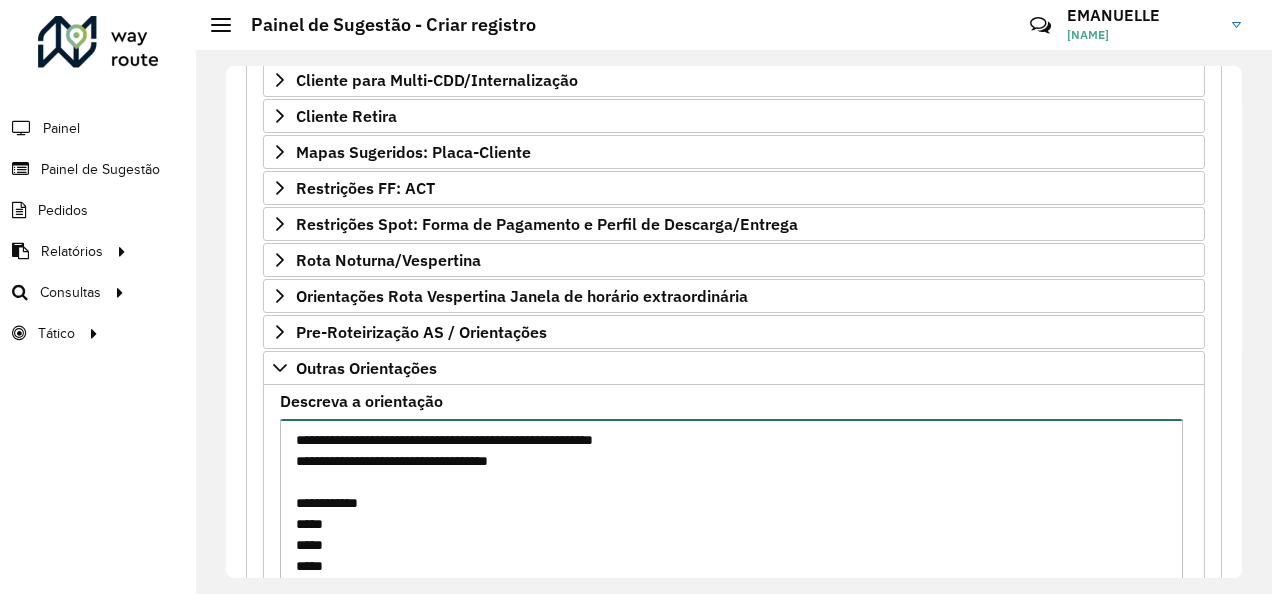 scroll, scrollTop: 294, scrollLeft: 0, axis: vertical 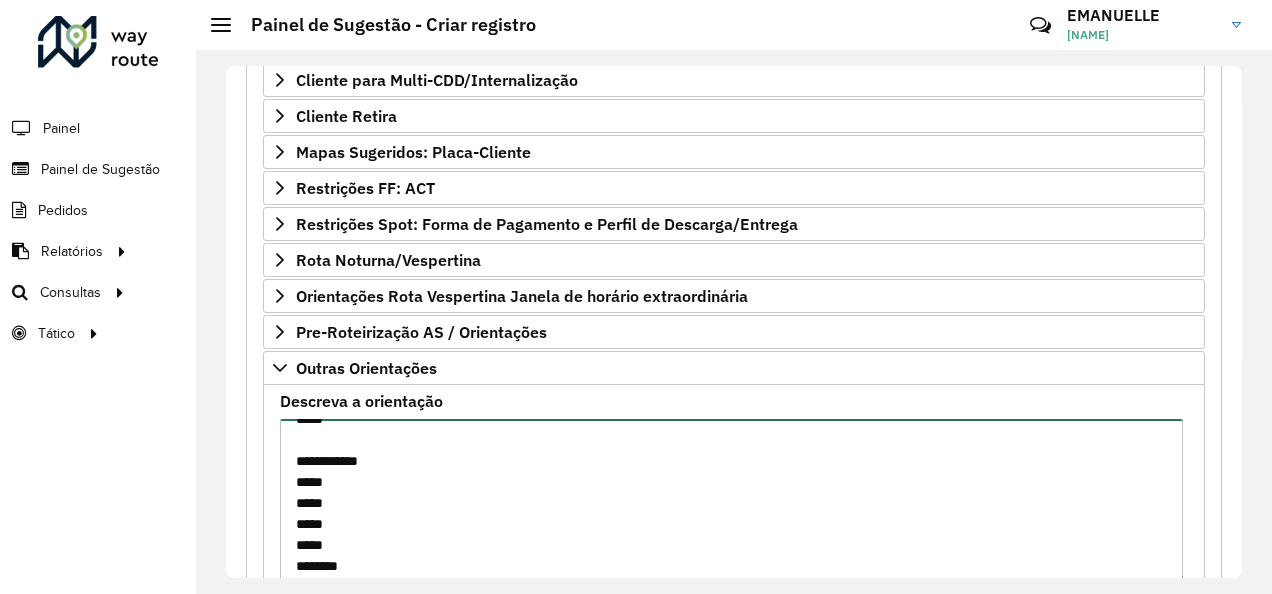 click on "**********" at bounding box center (731, 503) 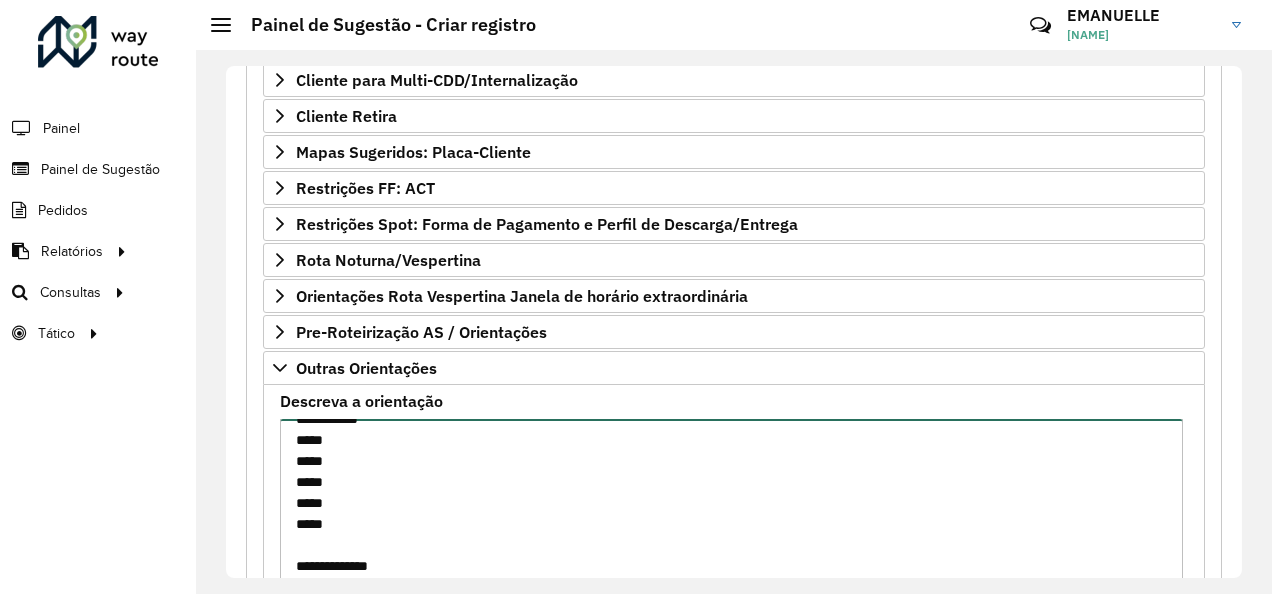paste on "*****" 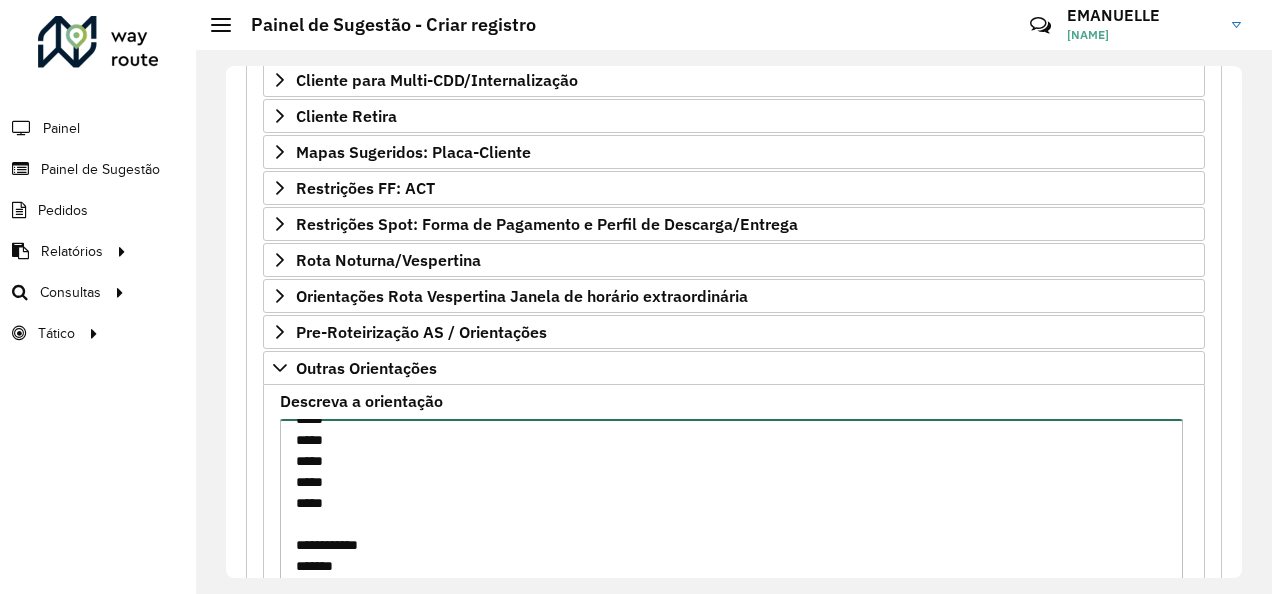 scroll, scrollTop: 302, scrollLeft: 0, axis: vertical 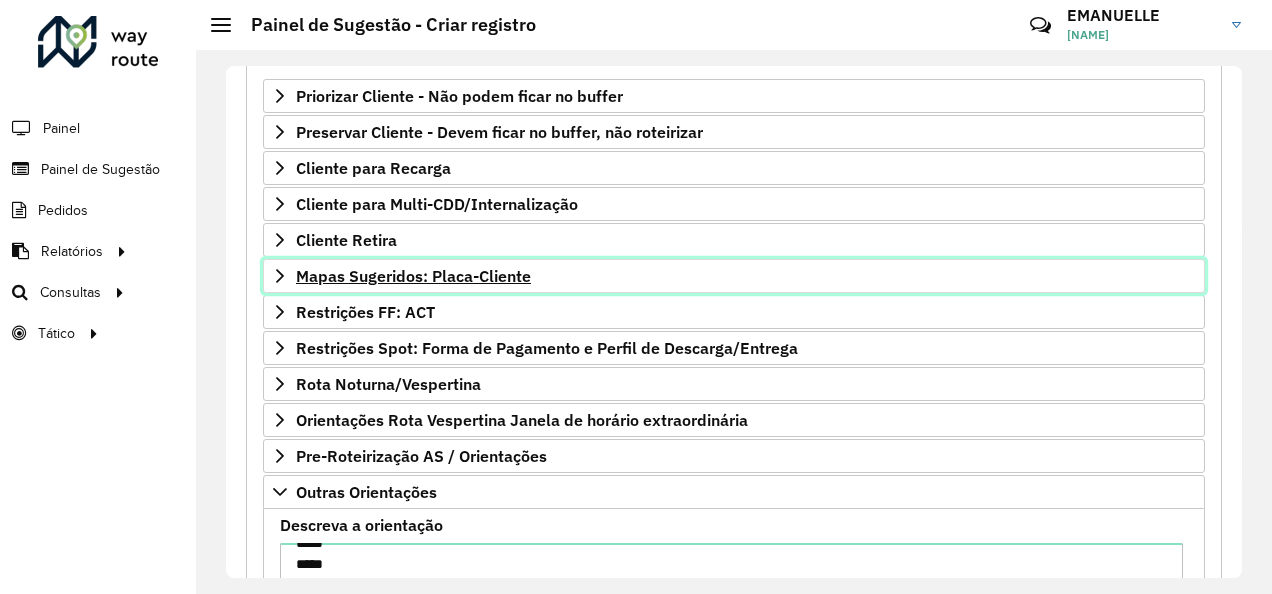 click on "Mapas Sugeridos: Placa-Cliente" at bounding box center [413, 276] 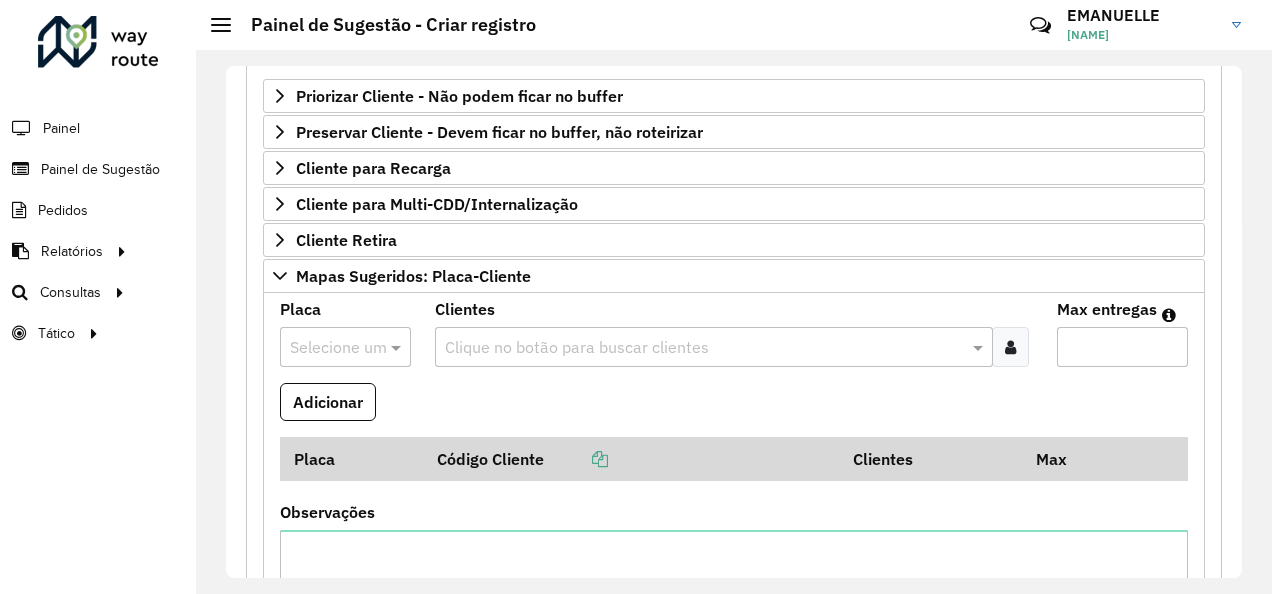 click at bounding box center [325, 348] 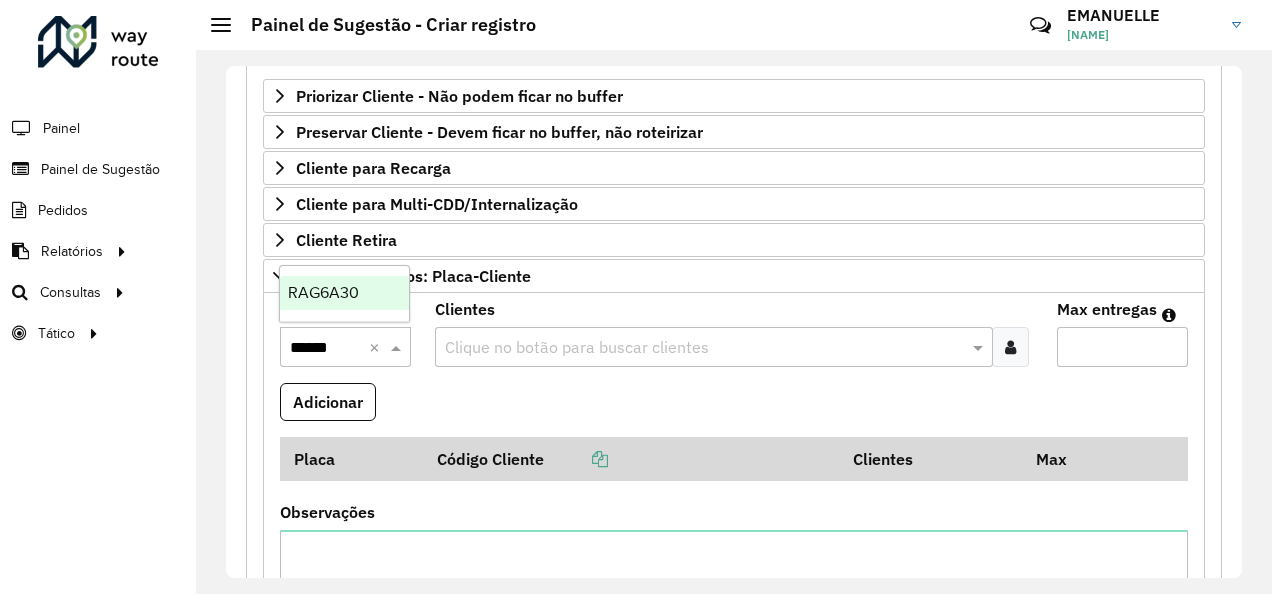 type on "*******" 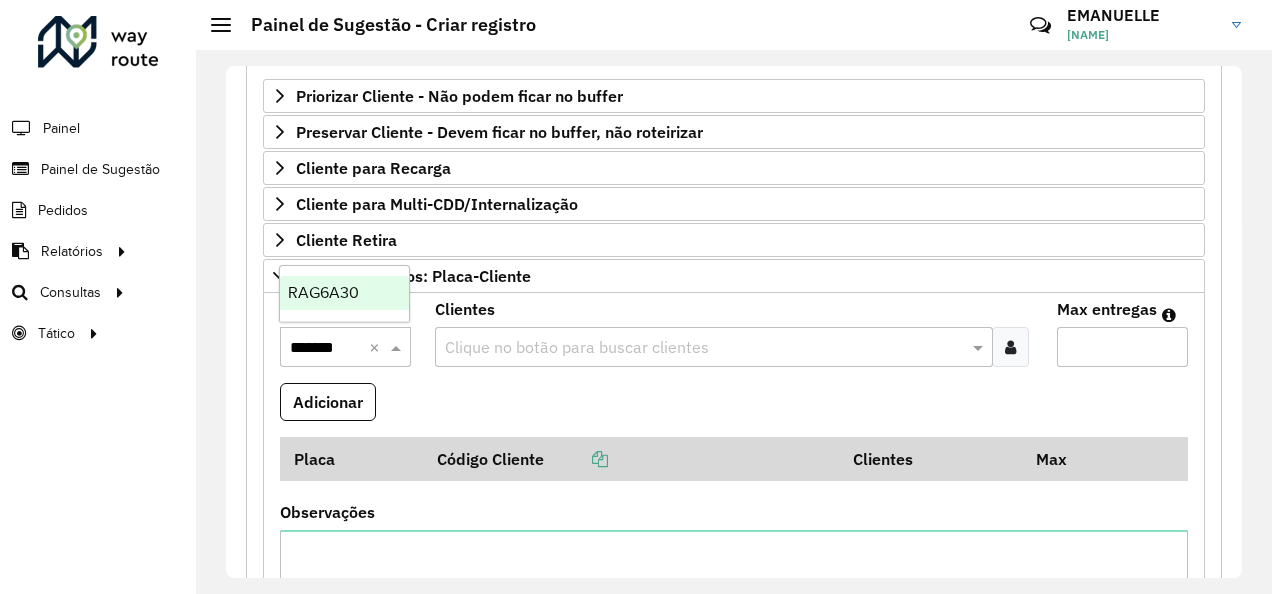 click on "RAG6A30" at bounding box center [323, 292] 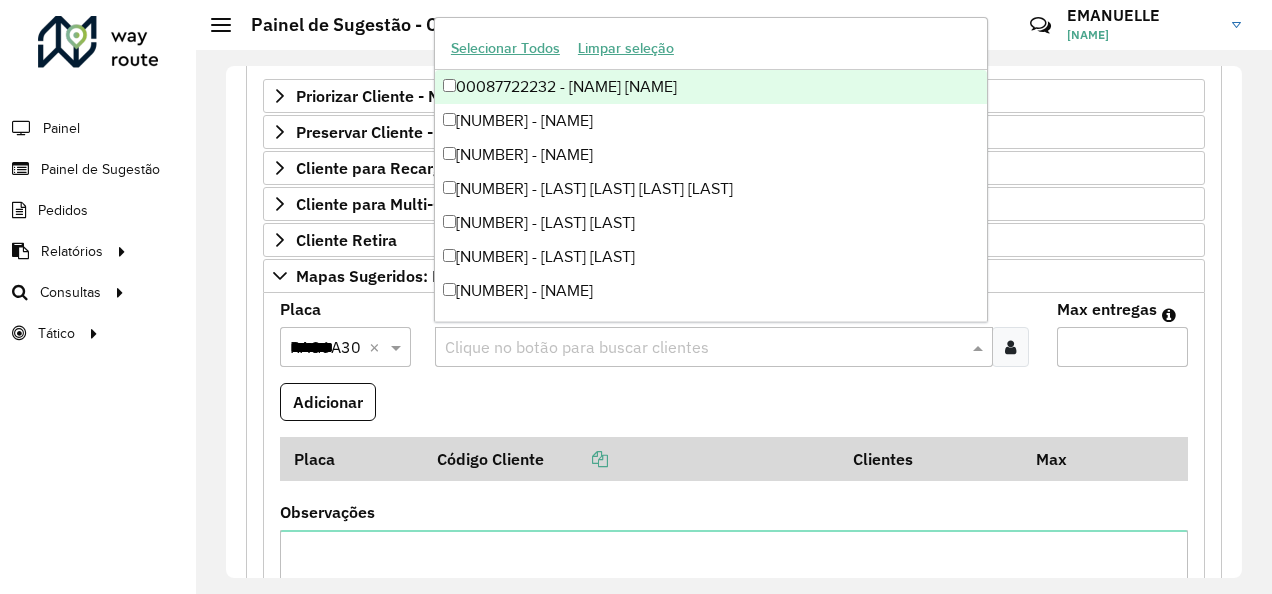 click at bounding box center (703, 348) 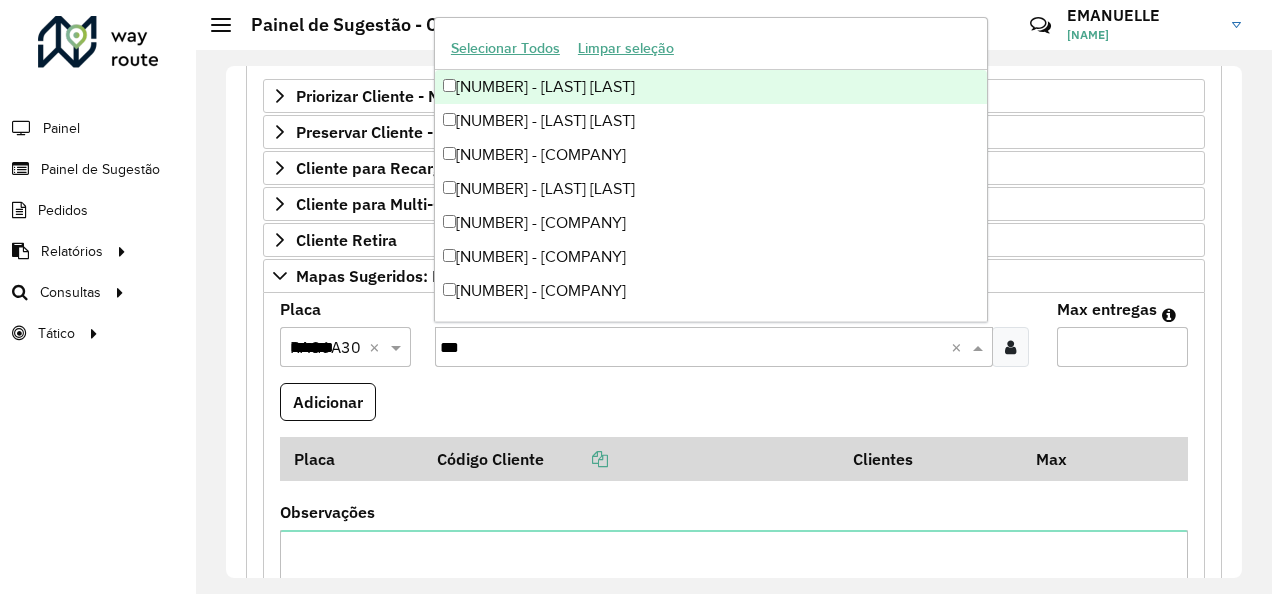 paste on "****" 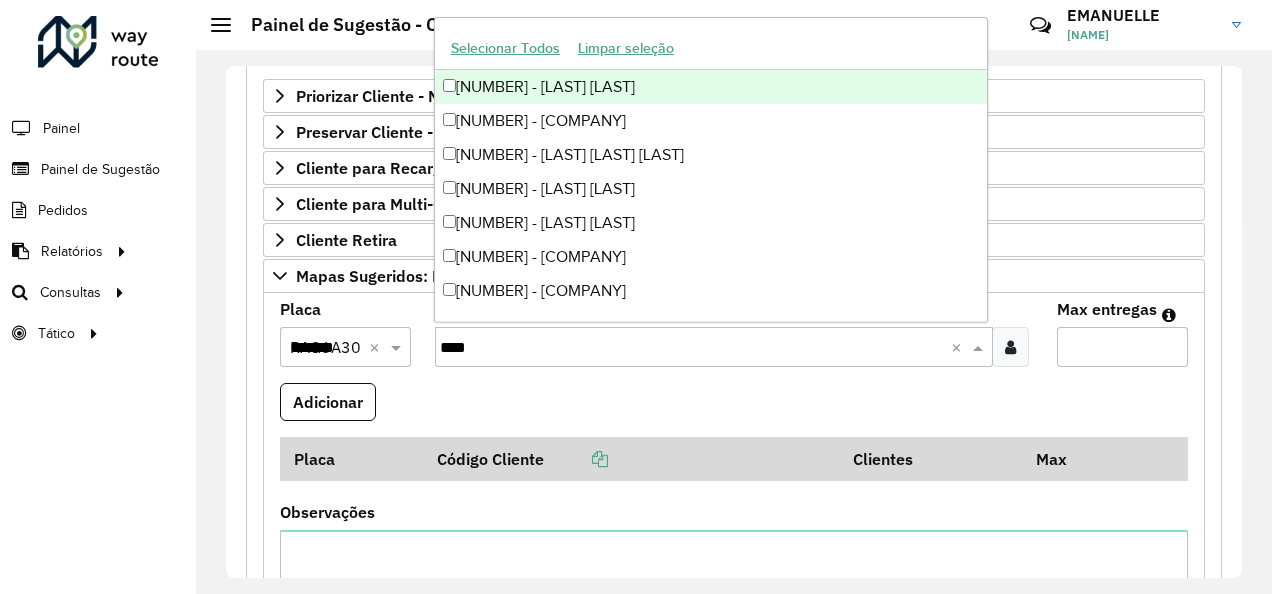 paste on "****" 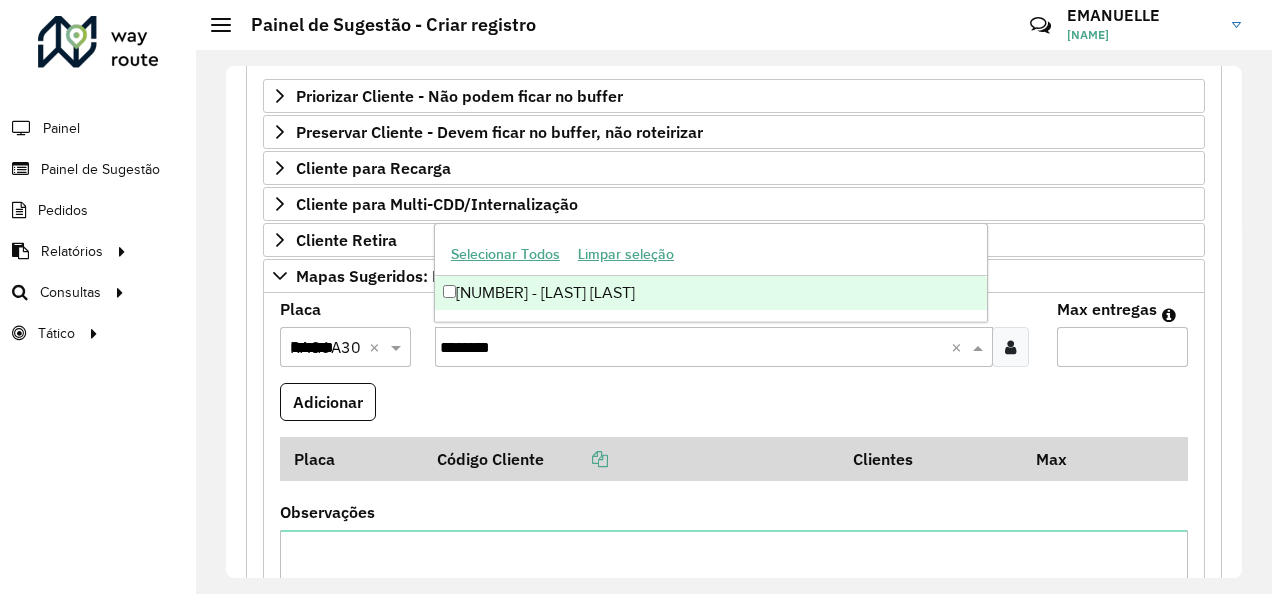 type on "********" 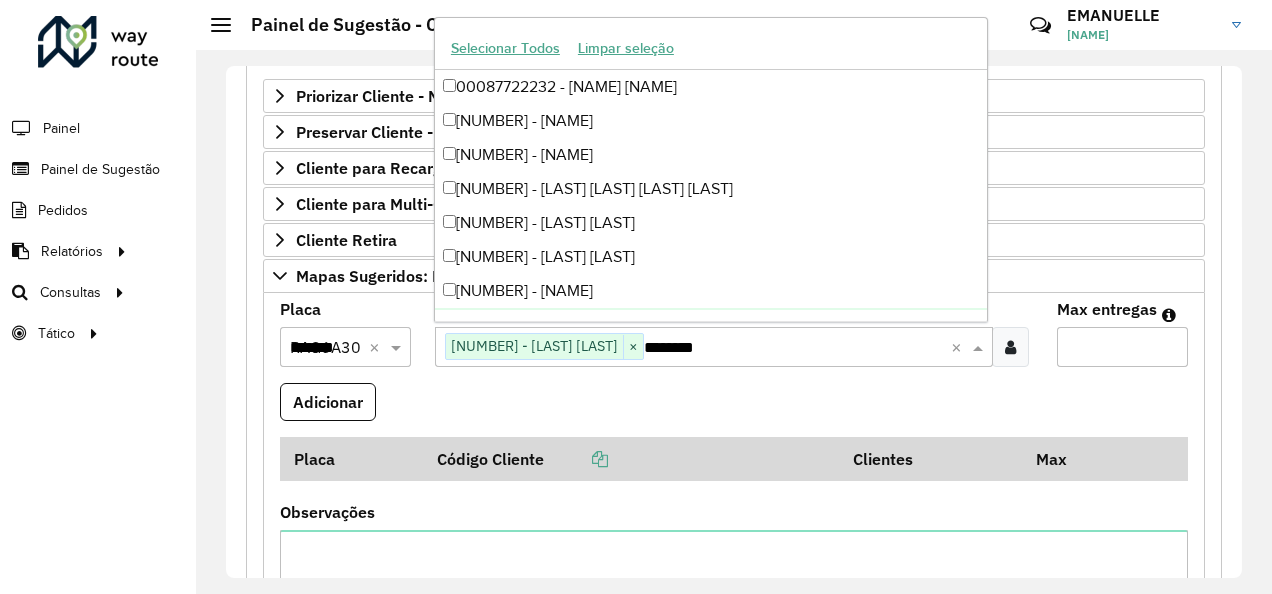 click on "Max entregas" at bounding box center [1122, 347] 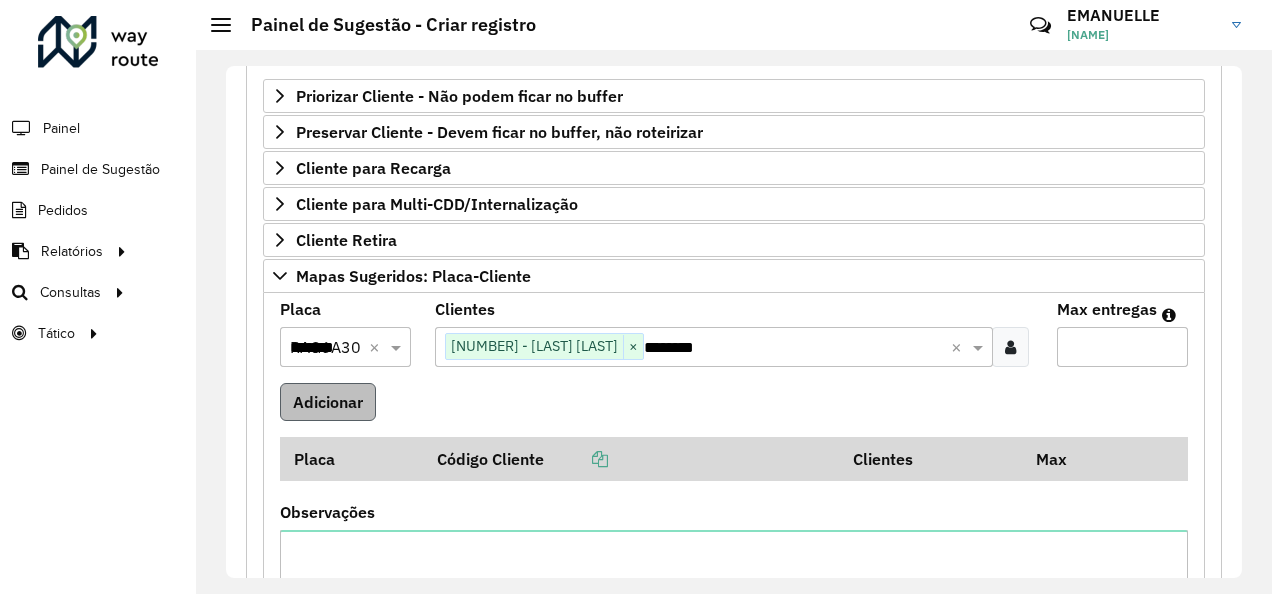 type on "**" 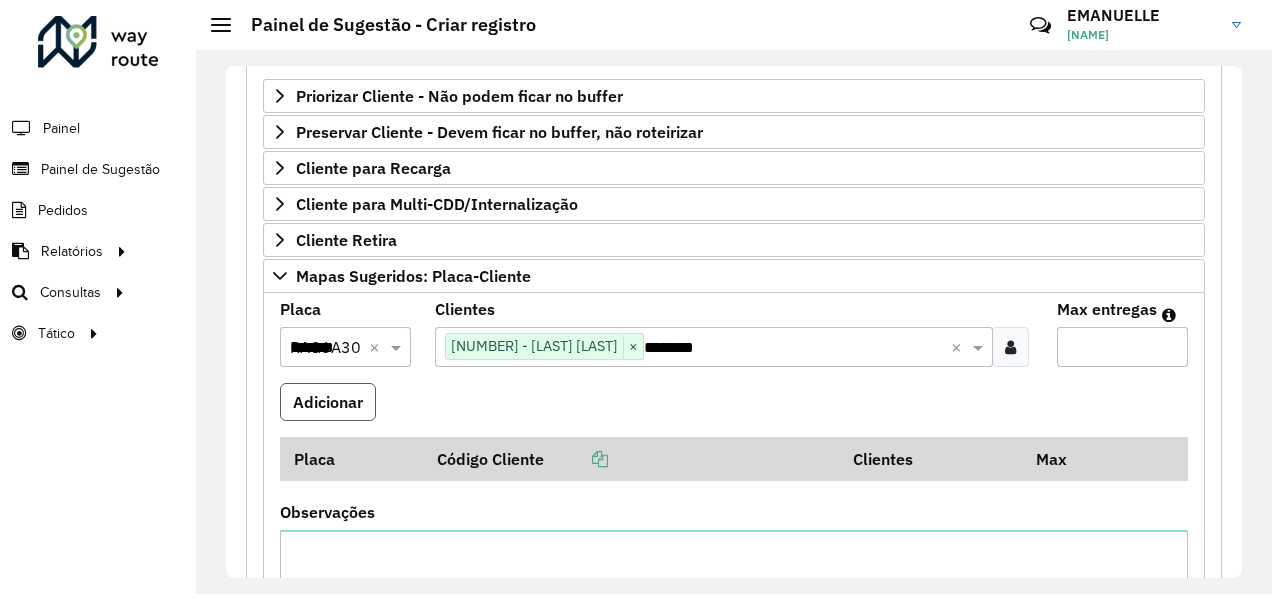 click on "Adicionar" at bounding box center (328, 402) 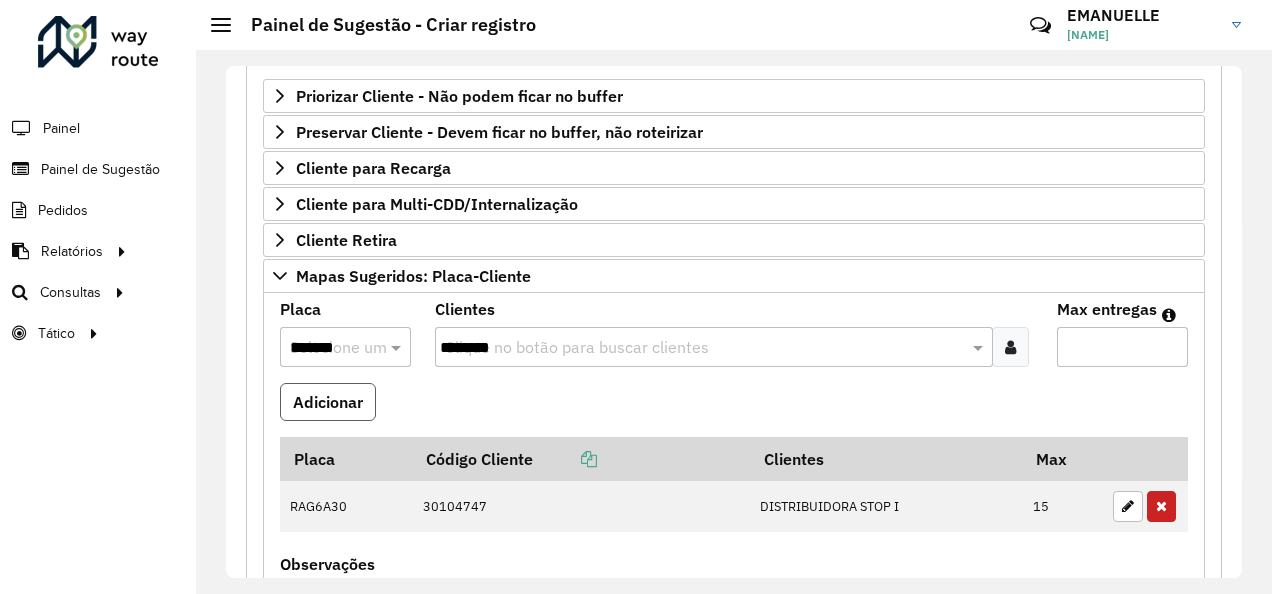 type 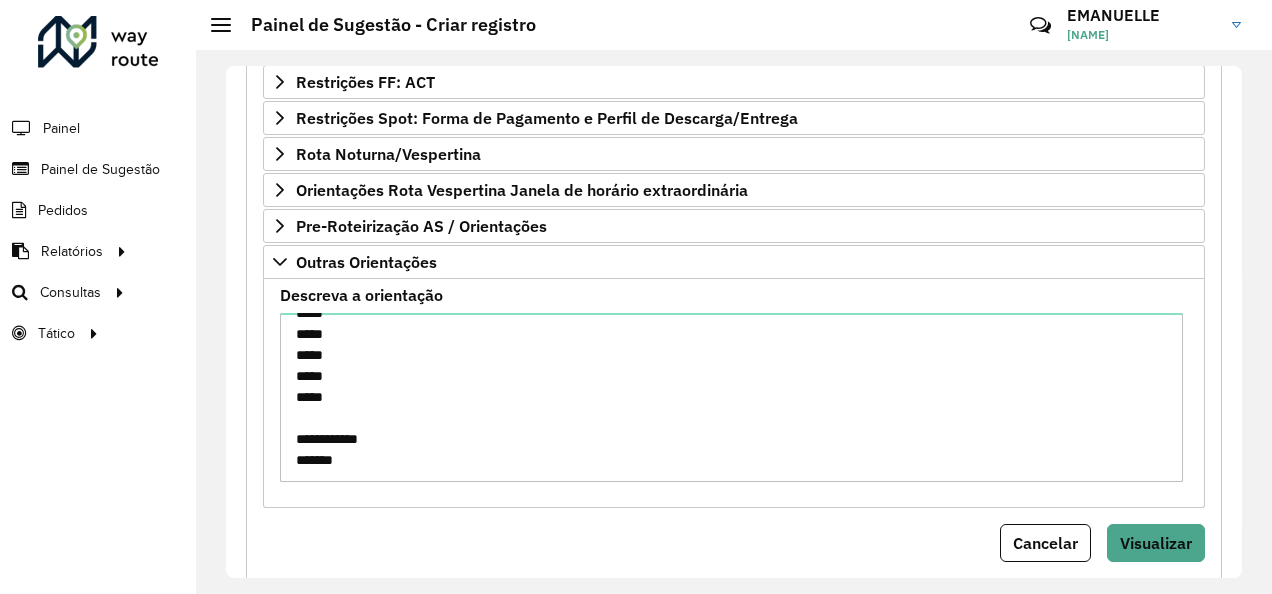 scroll, scrollTop: 1102, scrollLeft: 0, axis: vertical 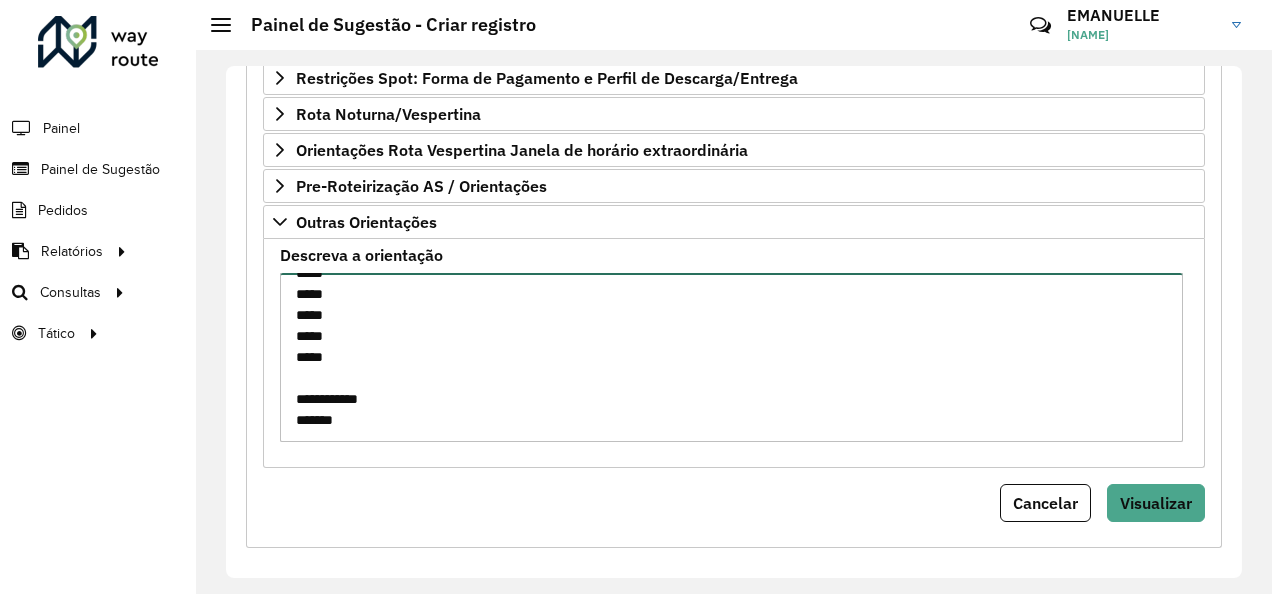 click on "**********" at bounding box center [731, 357] 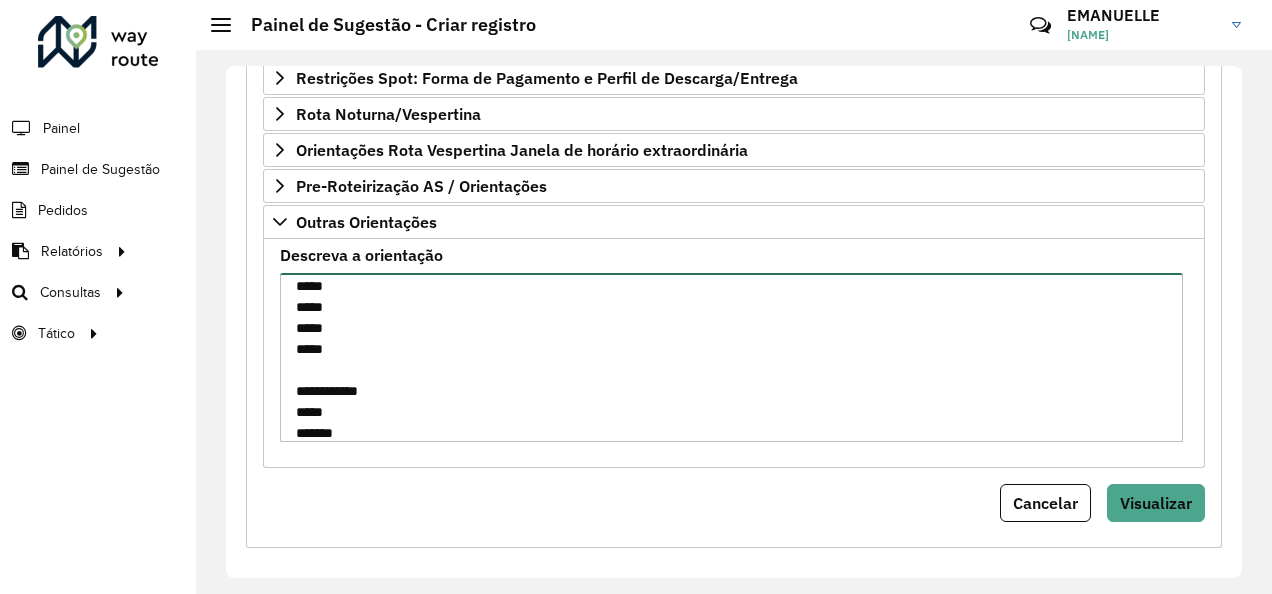 scroll, scrollTop: 324, scrollLeft: 0, axis: vertical 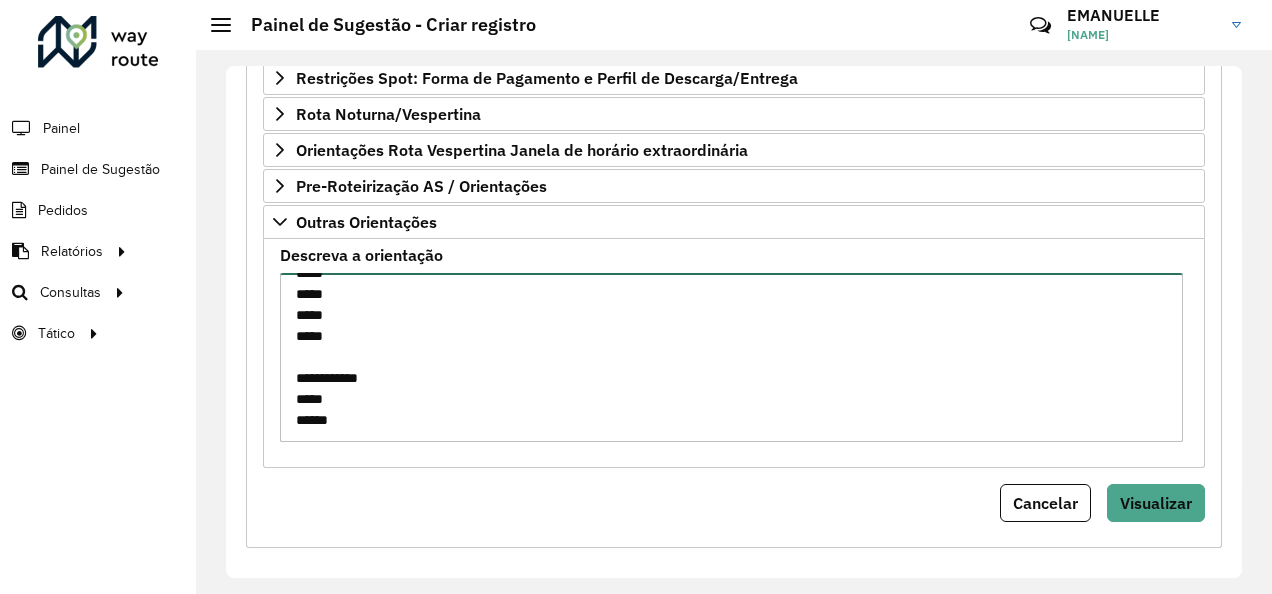 type on "**********" 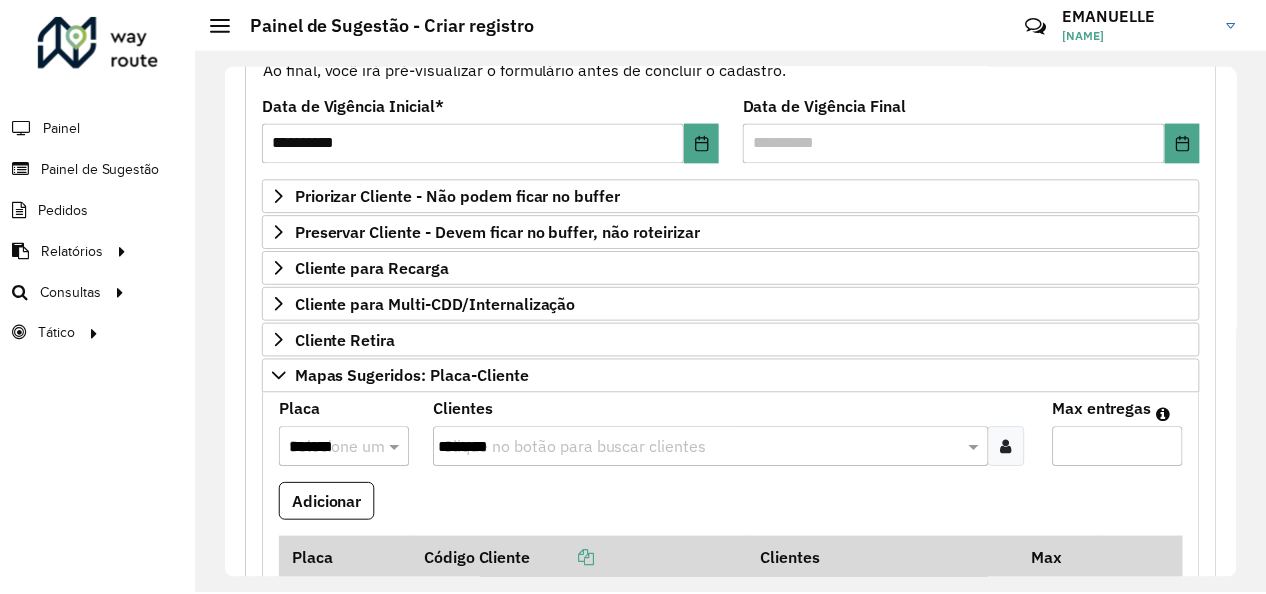 scroll, scrollTop: 244, scrollLeft: 0, axis: vertical 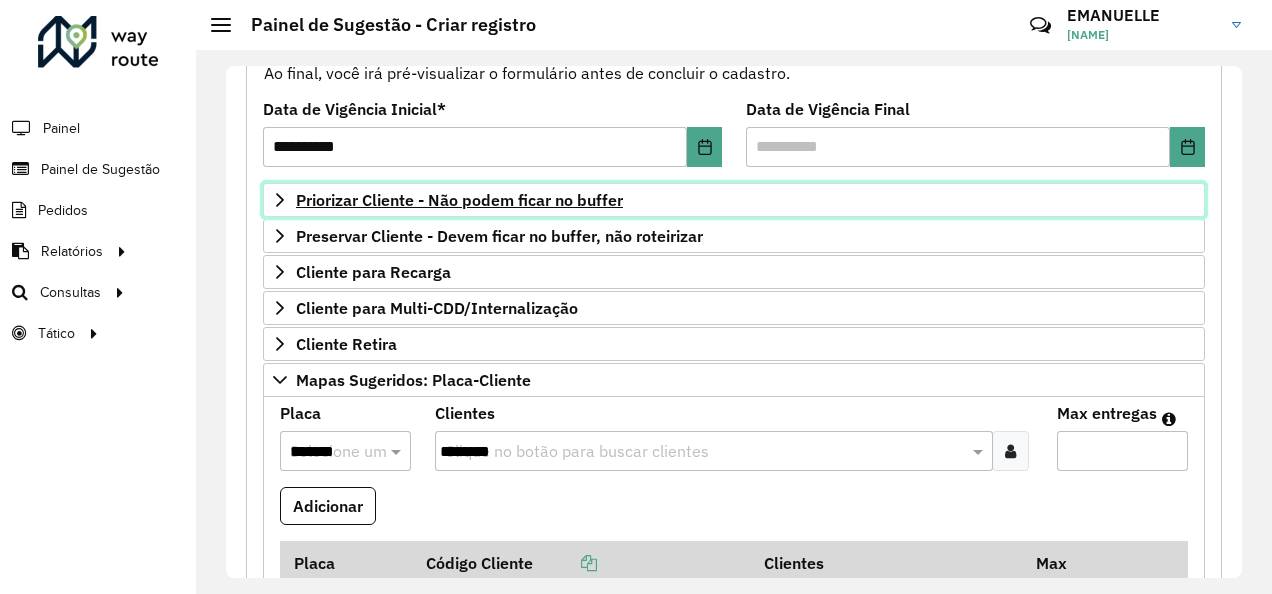 click on "Priorizar Cliente - Não podem ficar no buffer" at bounding box center (459, 200) 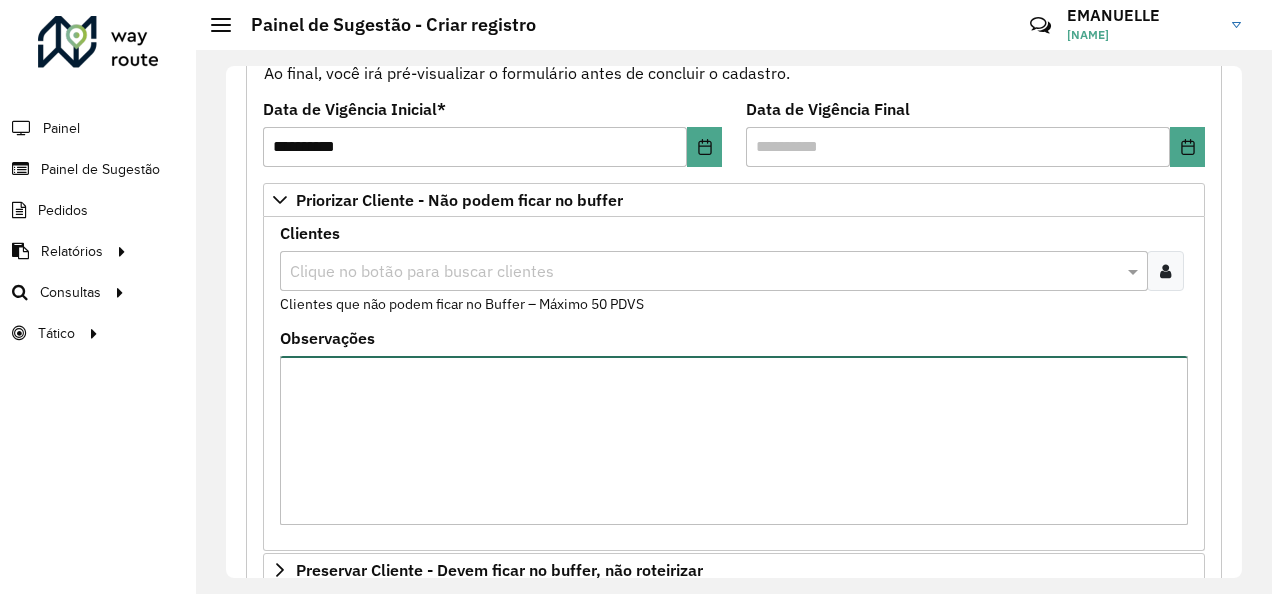 click on "Observações" at bounding box center (734, 440) 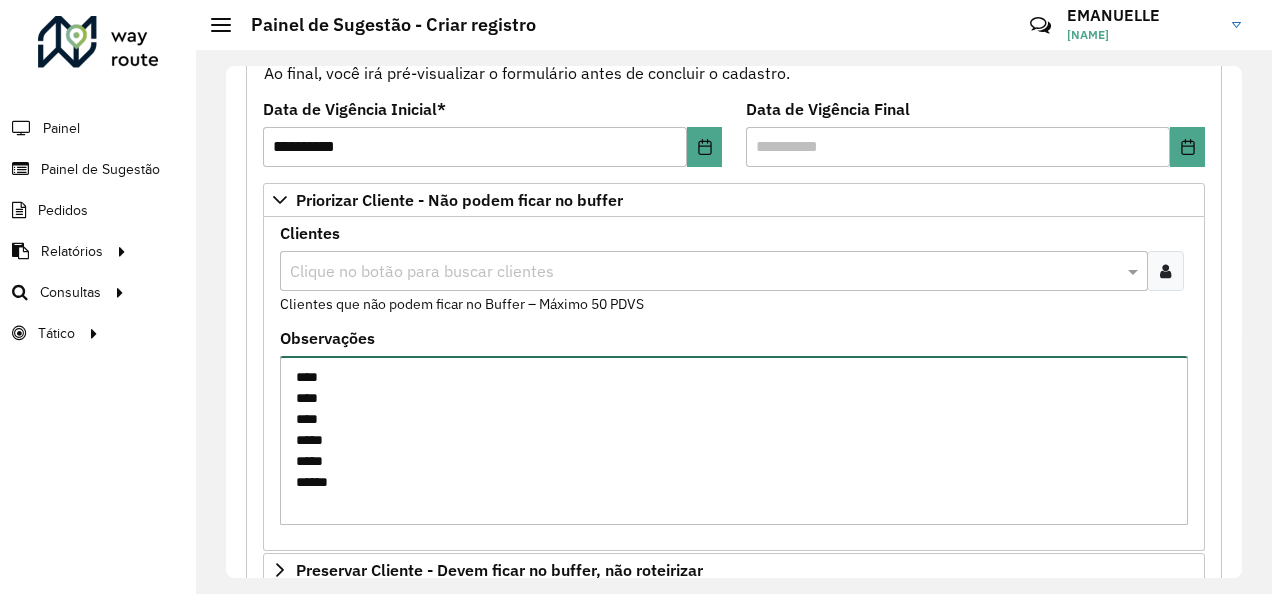 click on "****
****
****
*****
*****
*****" at bounding box center [734, 440] 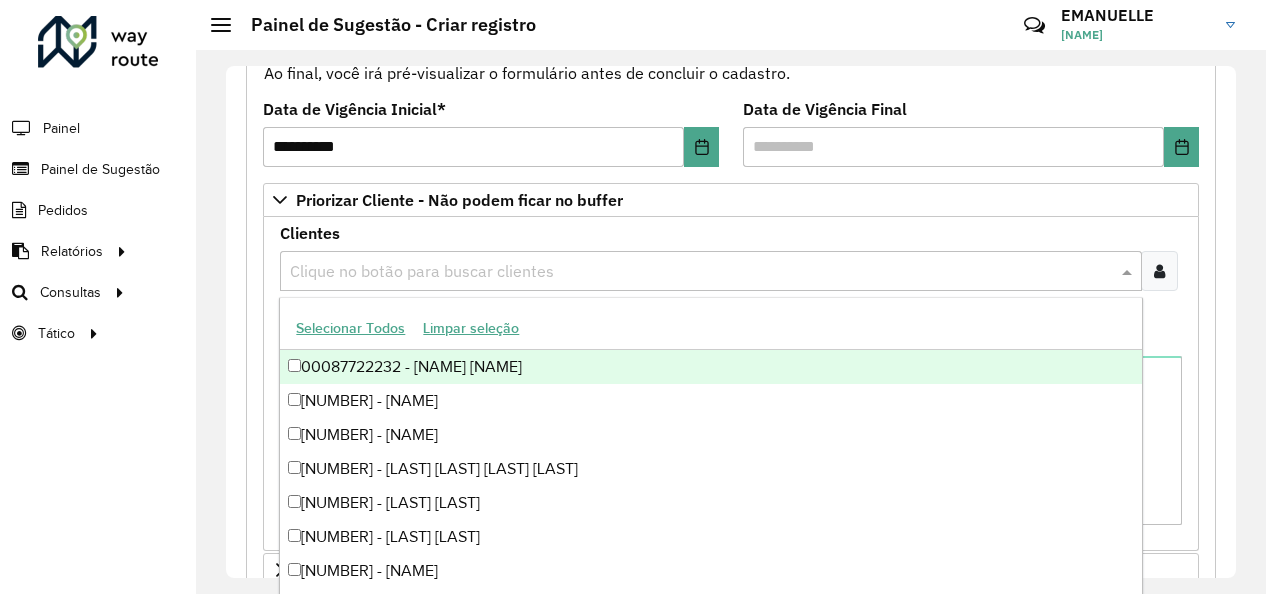 click at bounding box center [701, 272] 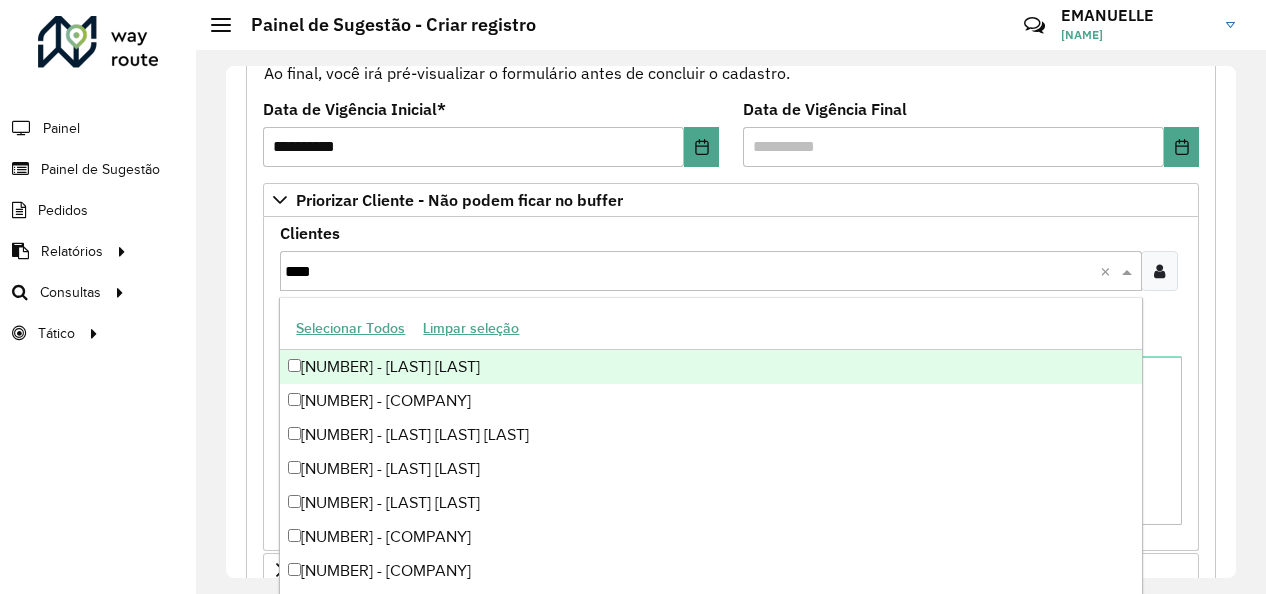 paste on "****" 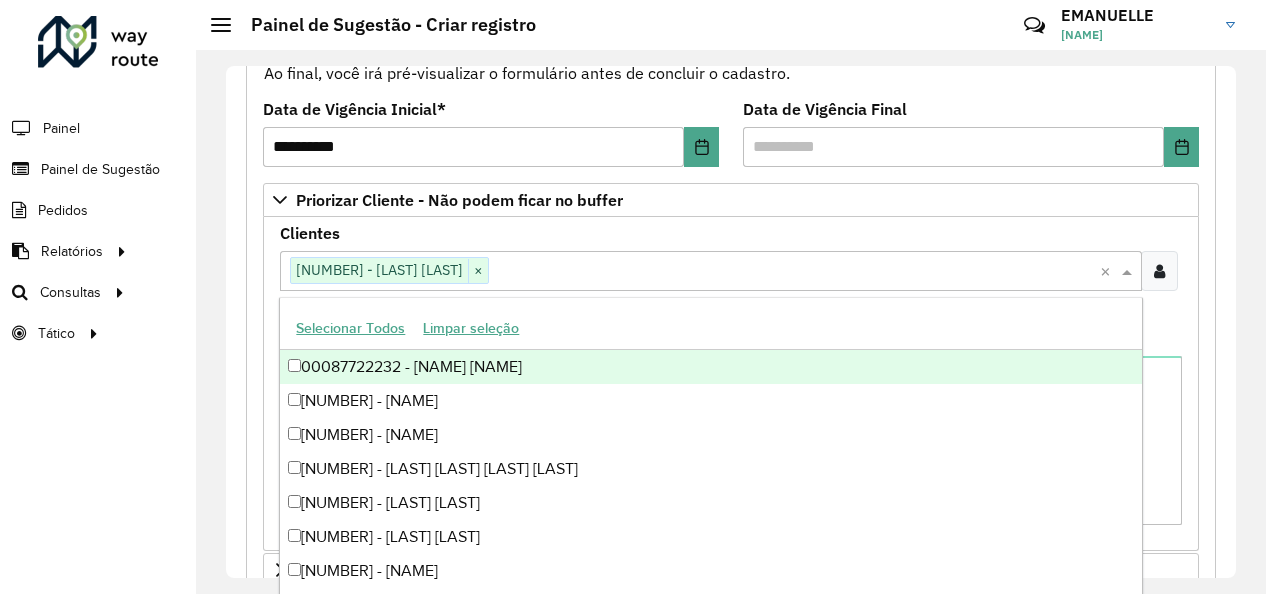 click on "Formulário Painel de Sugestão
Cadastro Painel de sugestão de roteirização:
Informe a data de inicio, fim e preencha corretamente os campos abaixo.
Ao final, você irá pré-visualizar o formulário antes de concluir o cadastro.
Data de Vigência Inicial  * [DATE]  Data de Vigência Final   Priorizar Cliente - Não podem ficar no buffer   Clientes  Clique no botão para buscar clientes [NUMBER] - [COMPANY] × × Clientes que não podem ficar no Buffer – Máximo 50 PDVS  Observações  ****
****
****
*****
*****
*****  Preservar Cliente - Devem ficar no buffer, não roteirizar   Clientes  Clique no botão para buscar clientes Clientes que não devem ser roteirizados – Máximo 50 PDVS  Observações   Cliente para Recarga   Placa  Selecione uma opção  Tipo veículo  Selecione uma opção  Clientes  Clique no botão para buscar clientes  Pedidos  Adicionar  Placa   Tipo veículo   Código Cliente  **" 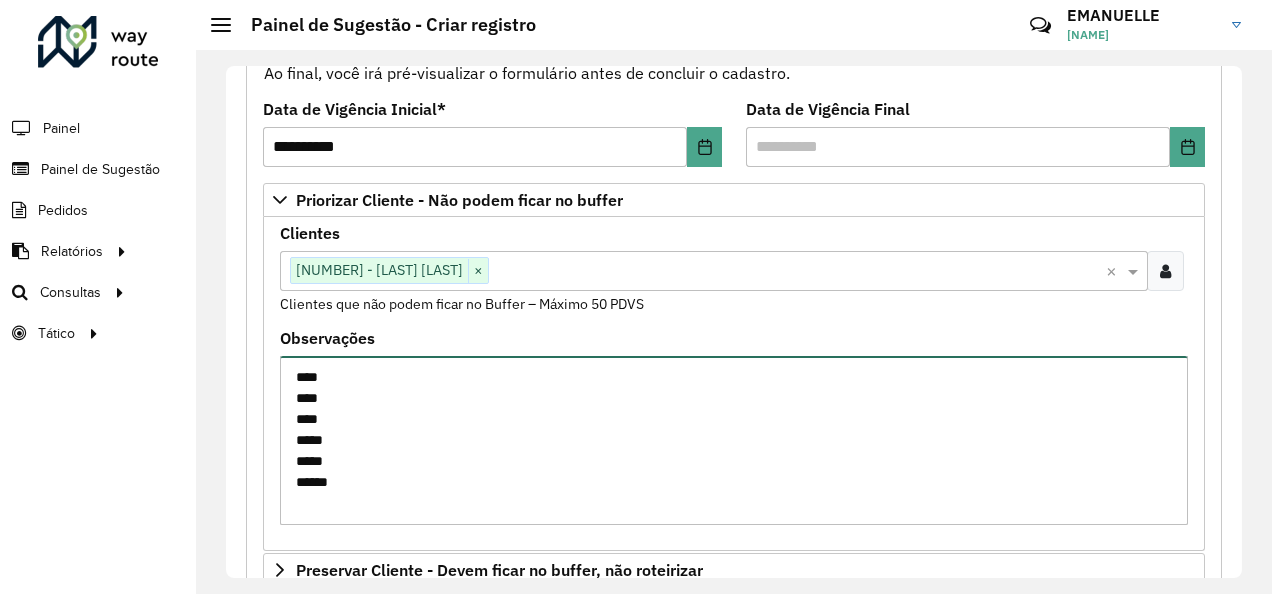 click on "****
****
****
*****
*****
*****" at bounding box center (734, 440) 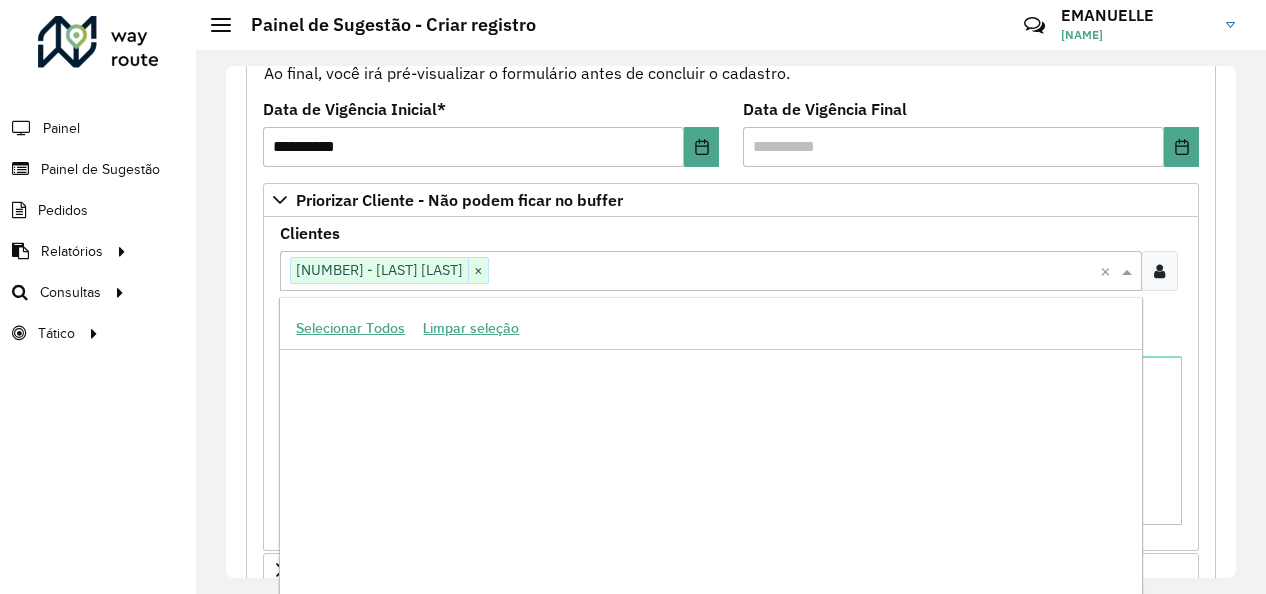 scroll, scrollTop: 595238, scrollLeft: 0, axis: vertical 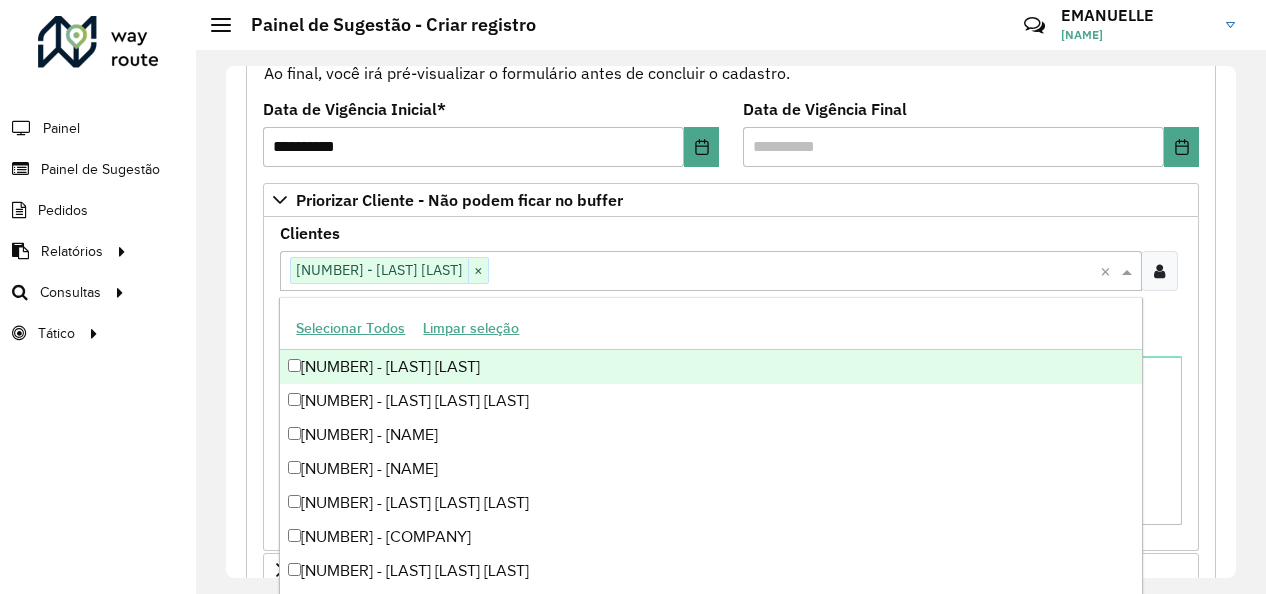 click at bounding box center (794, 272) 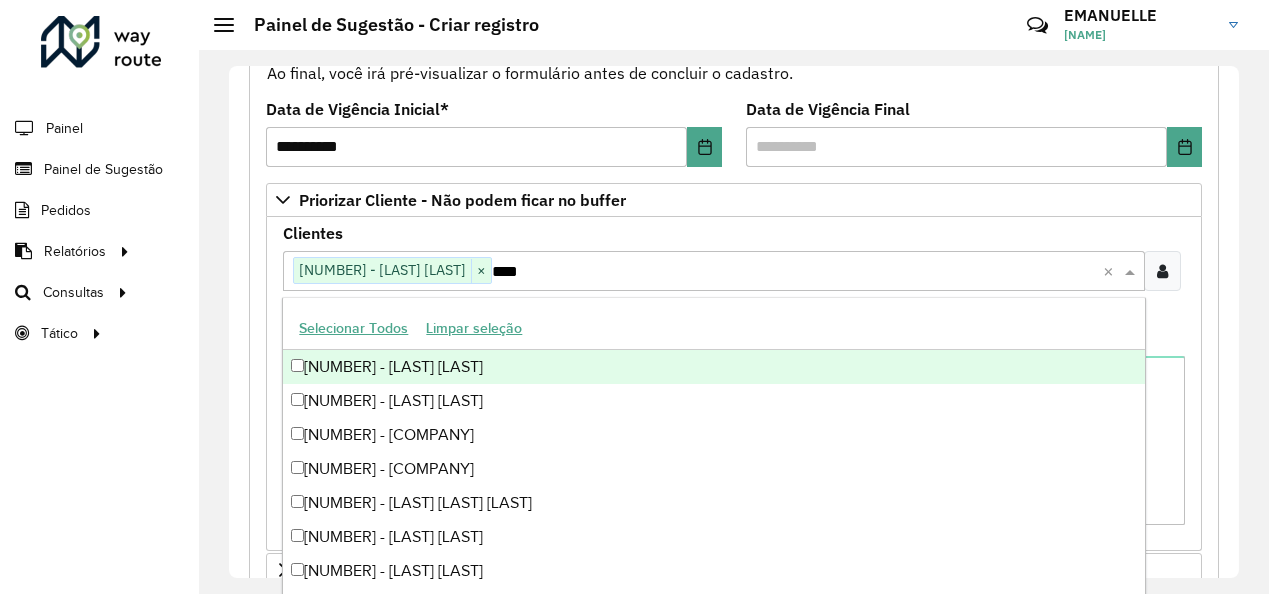 scroll, scrollTop: 158506, scrollLeft: 0, axis: vertical 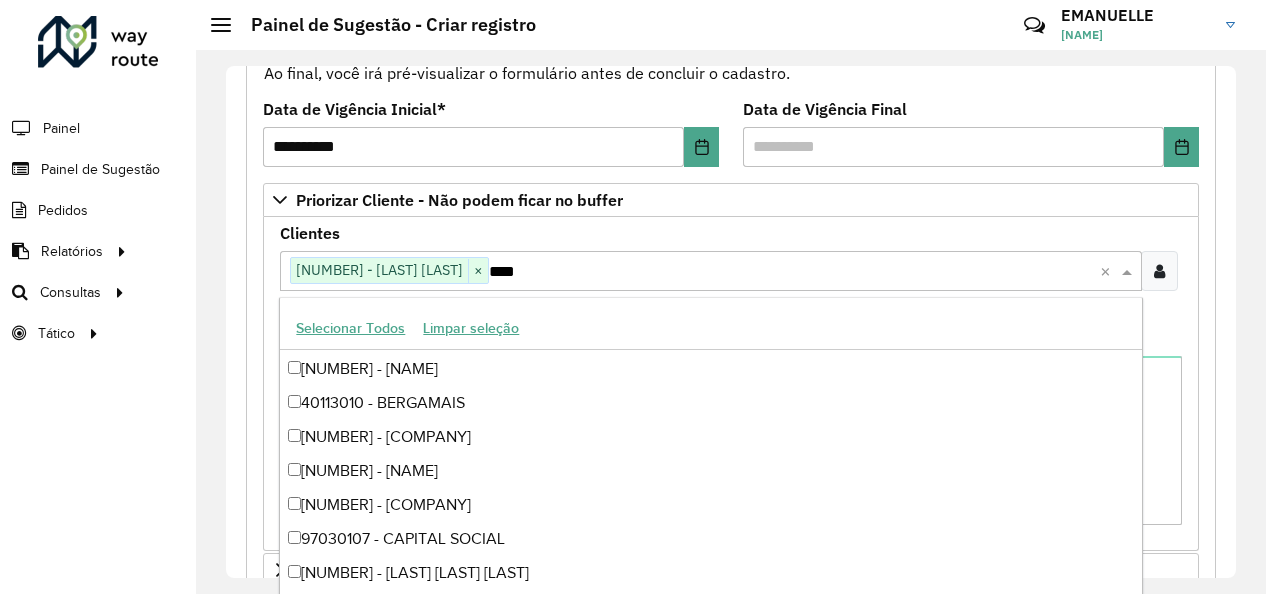 paste on "****" 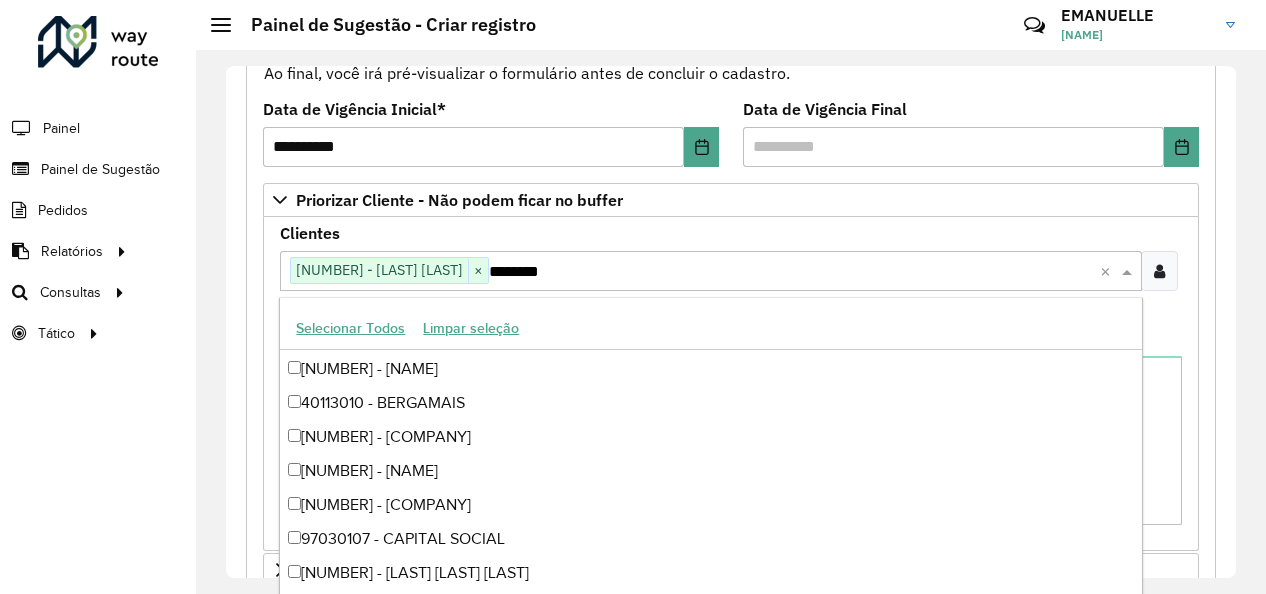 scroll, scrollTop: 0, scrollLeft: 0, axis: both 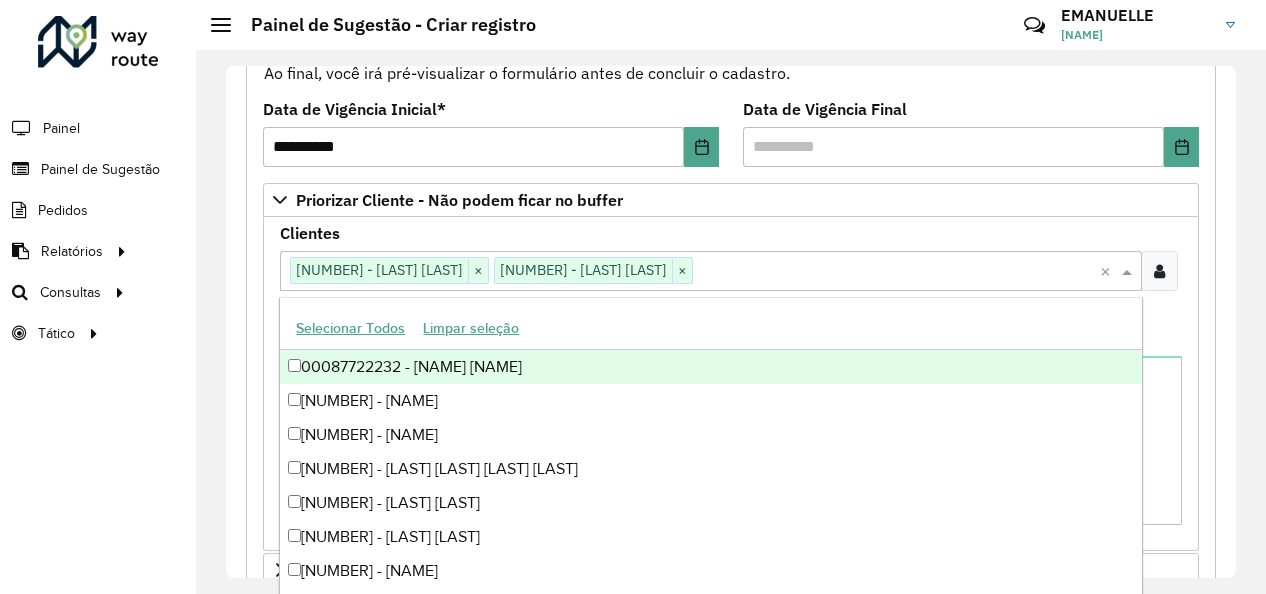 click on "**********" 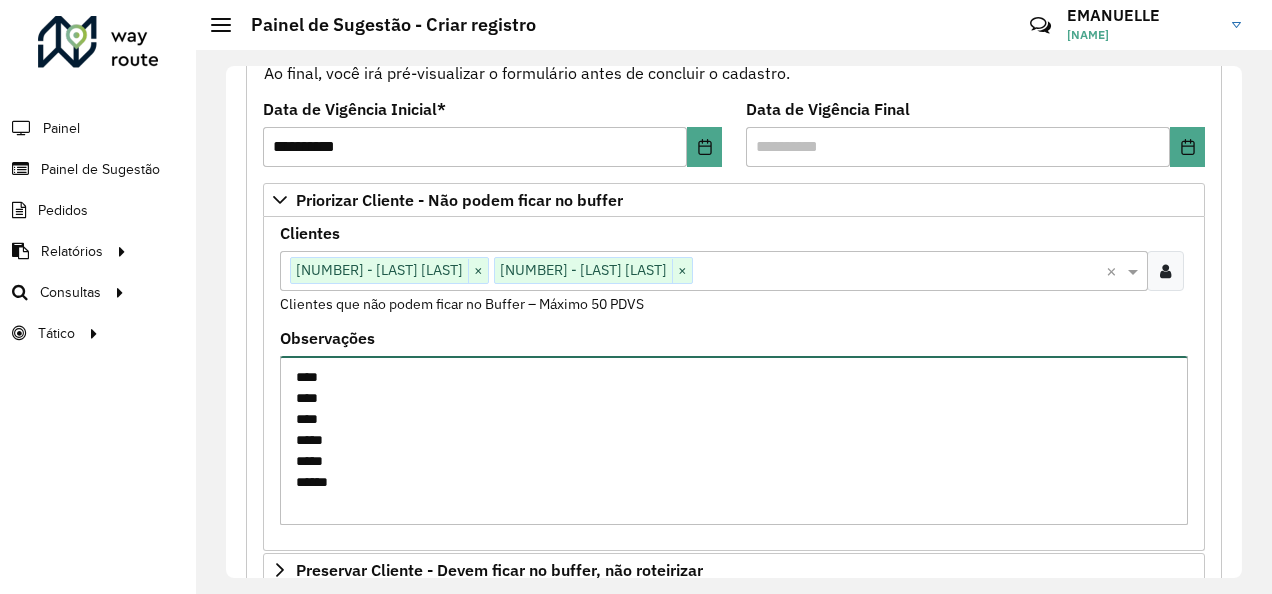 click on "****
****
****
*****
*****
*****" at bounding box center [734, 440] 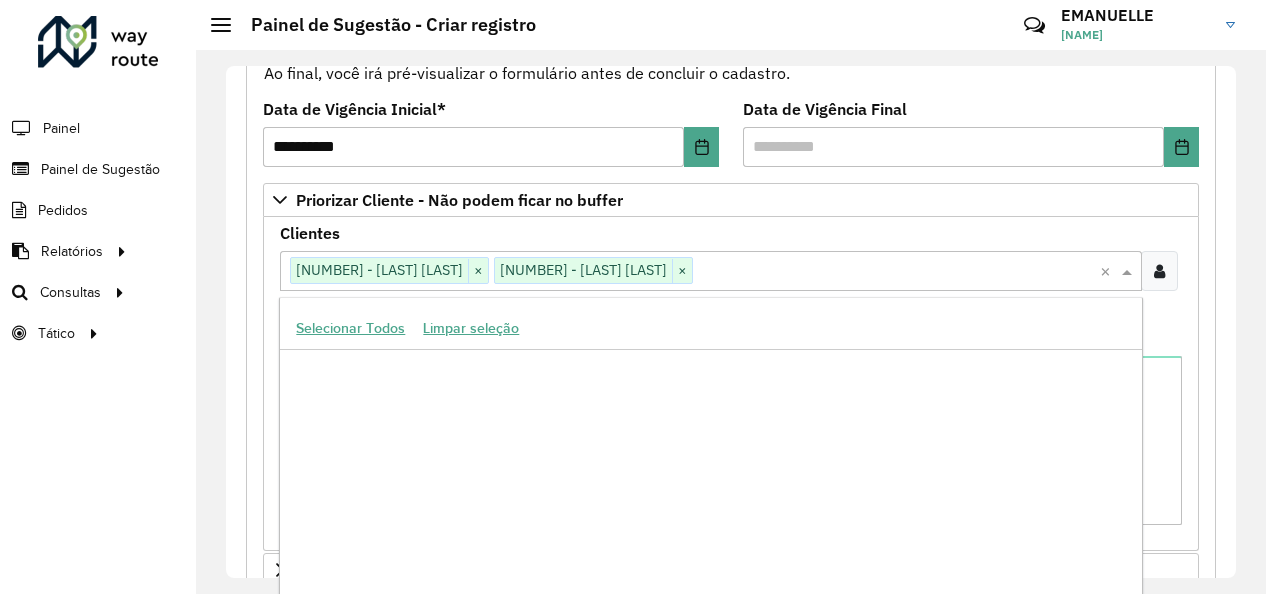 click at bounding box center [896, 272] 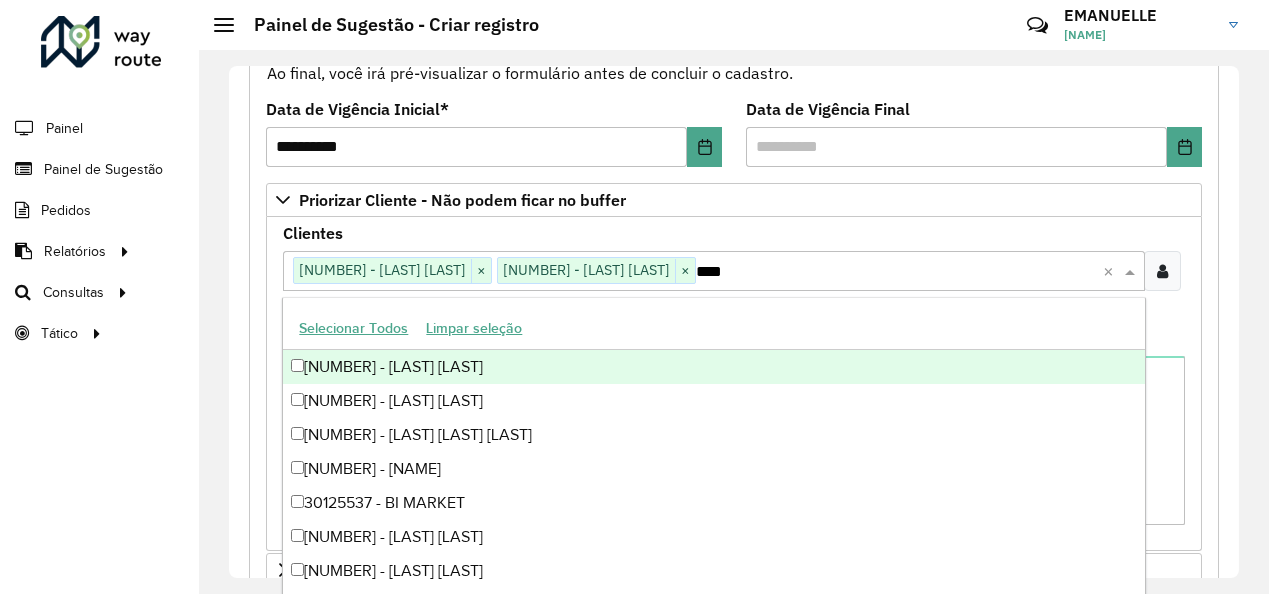 scroll, scrollTop: 158506, scrollLeft: 0, axis: vertical 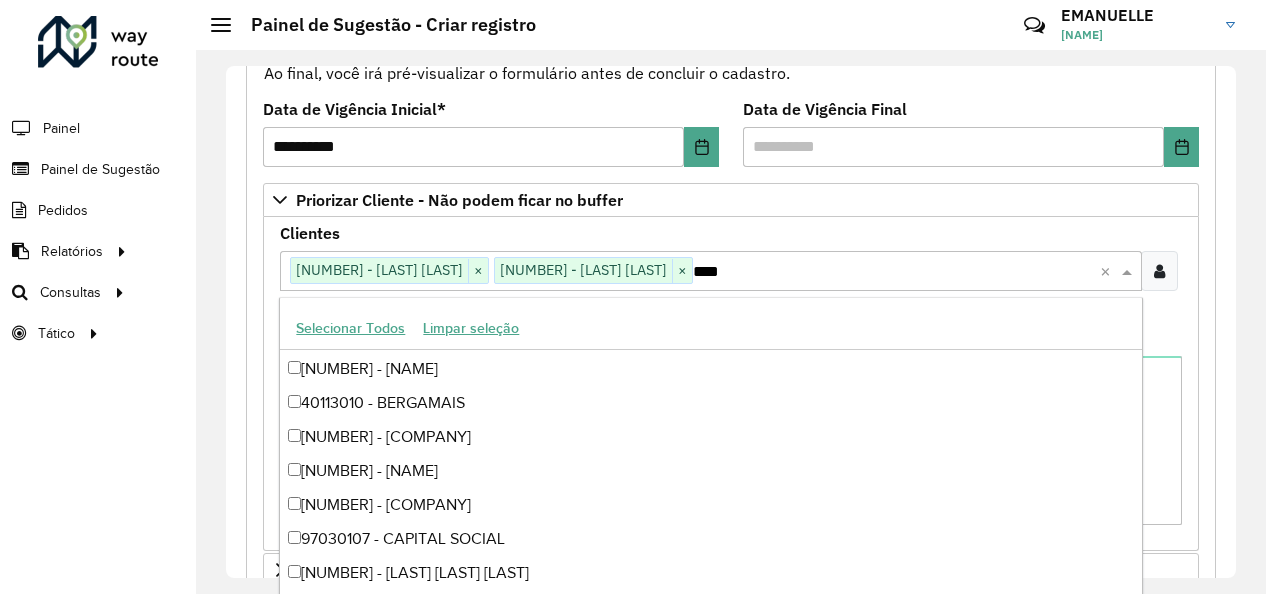 paste on "****" 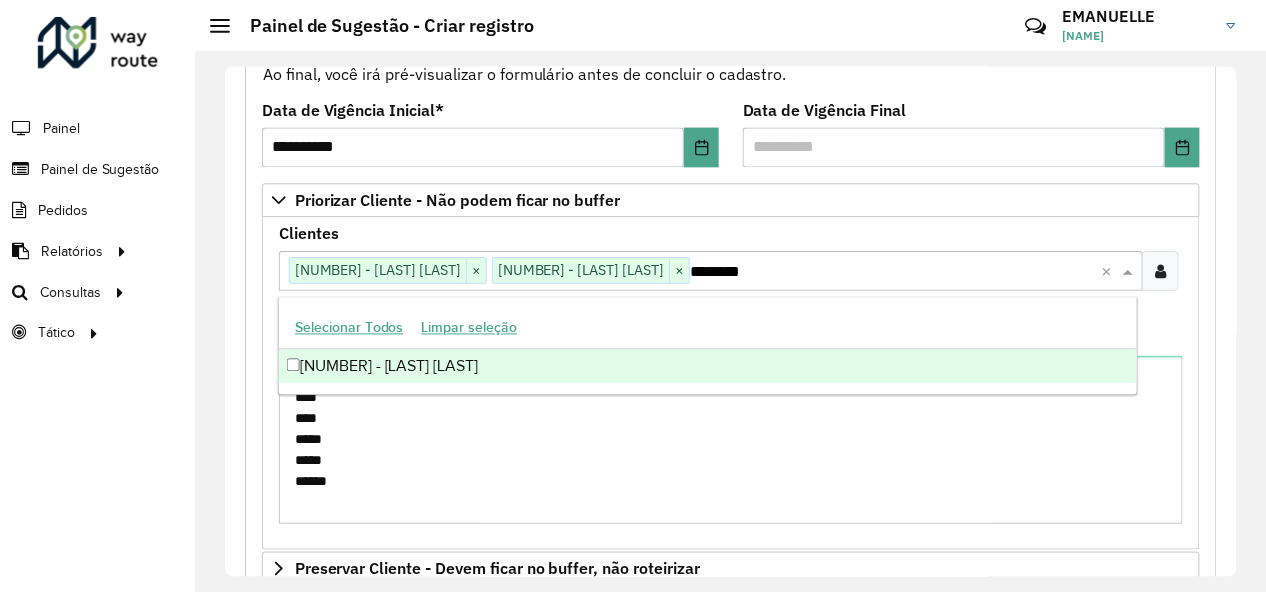 scroll, scrollTop: 0, scrollLeft: 0, axis: both 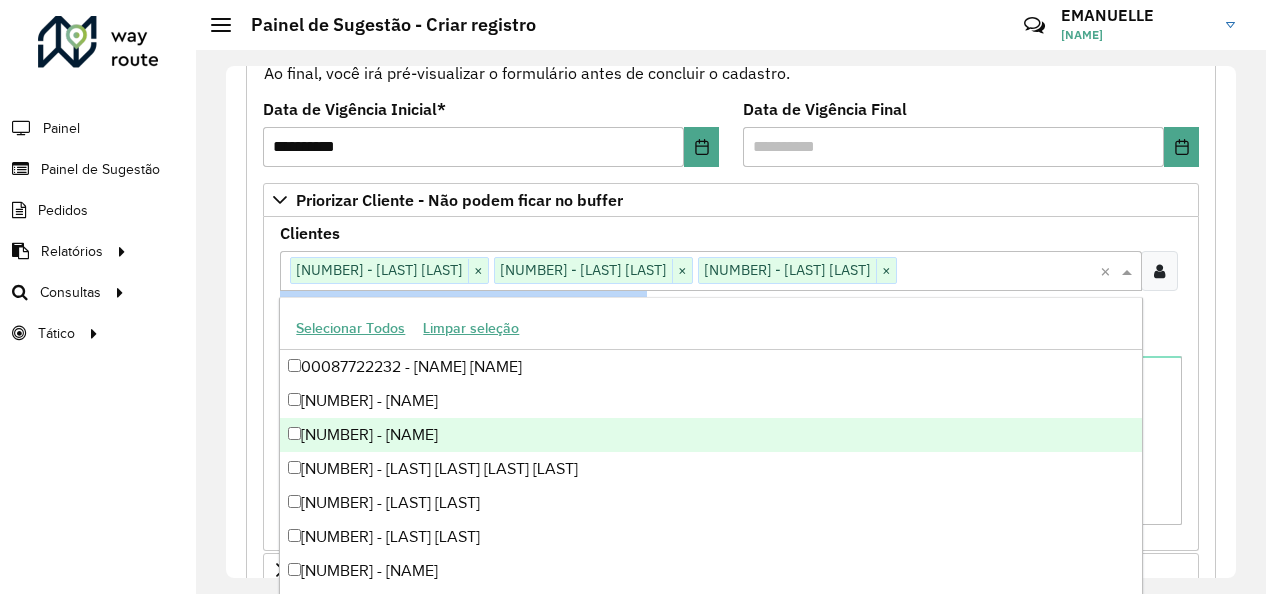 drag, startPoint x: 216, startPoint y: 293, endPoint x: 220, endPoint y: 398, distance: 105.076164 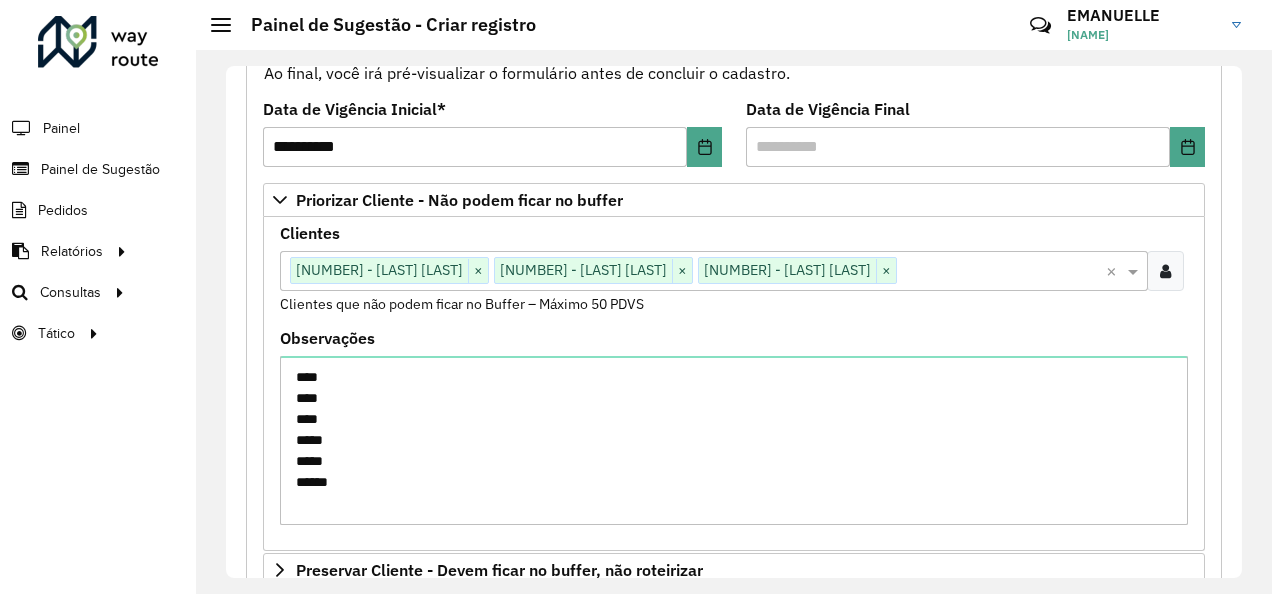 click on "Selecione um depósito  * Selecione uma opção × CDD Maua × Formulário Painel de Sugestão
Cadastro Painel de sugestão de roteirização:
Informe a data de inicio, fim e preencha corretamente os campos abaixo.
Ao final, você irá pré-visualizar o formulário antes de concluir o cadastro.
Data de Vigência Inicial  * [DATE]  Data de Vigência Final   Priorizar Cliente - Não podem ficar no buffer   Clientes  Clique no botão para buscar clientes [NUMBER] - [COMPANY] × [NUMBER] - [COMPANY] × [NUMBER] - [COMPANY] × × Clientes que não podem ficar no Buffer – Máximo 50 PDVS  Observações  ****
****
****
*****
*****
*****  Preservar Cliente - Devem ficar no buffer, não roteirizar   Clientes  Clique no botão para buscar clientes Clientes que não devem ser roteirizados – Máximo 50 PDVS  Observações   Cliente para Recarga   Placa  Selecione uma opção  Tipo veículo   Clientes" 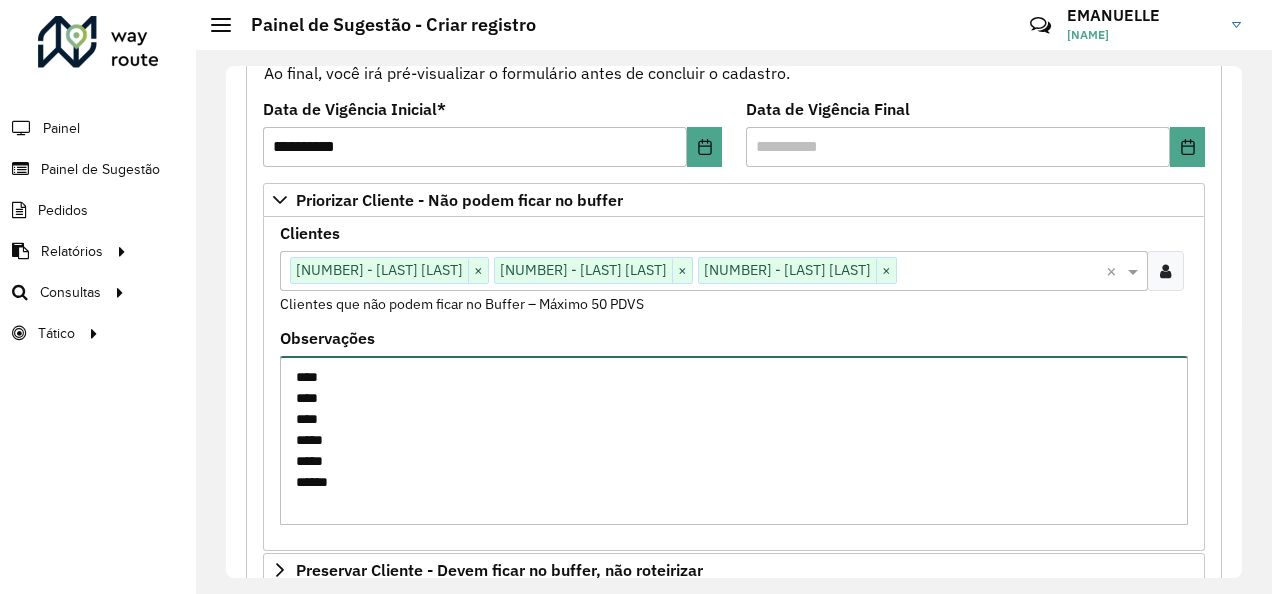 click on "****
****
****
*****
*****
*****" at bounding box center [734, 440] 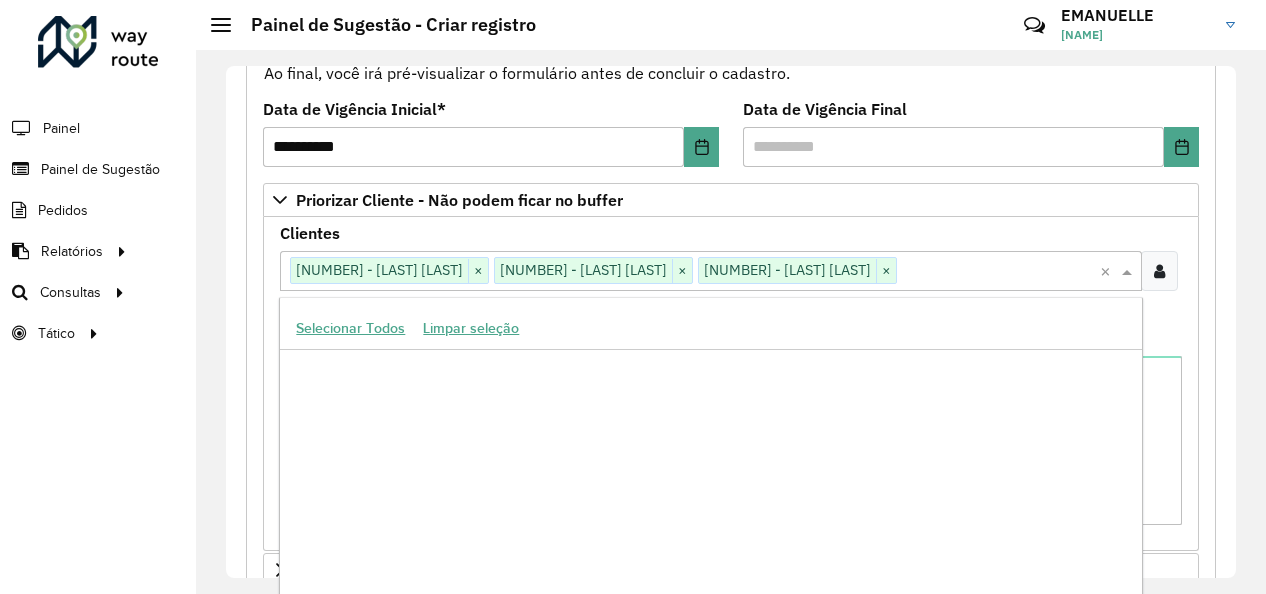 click at bounding box center [998, 272] 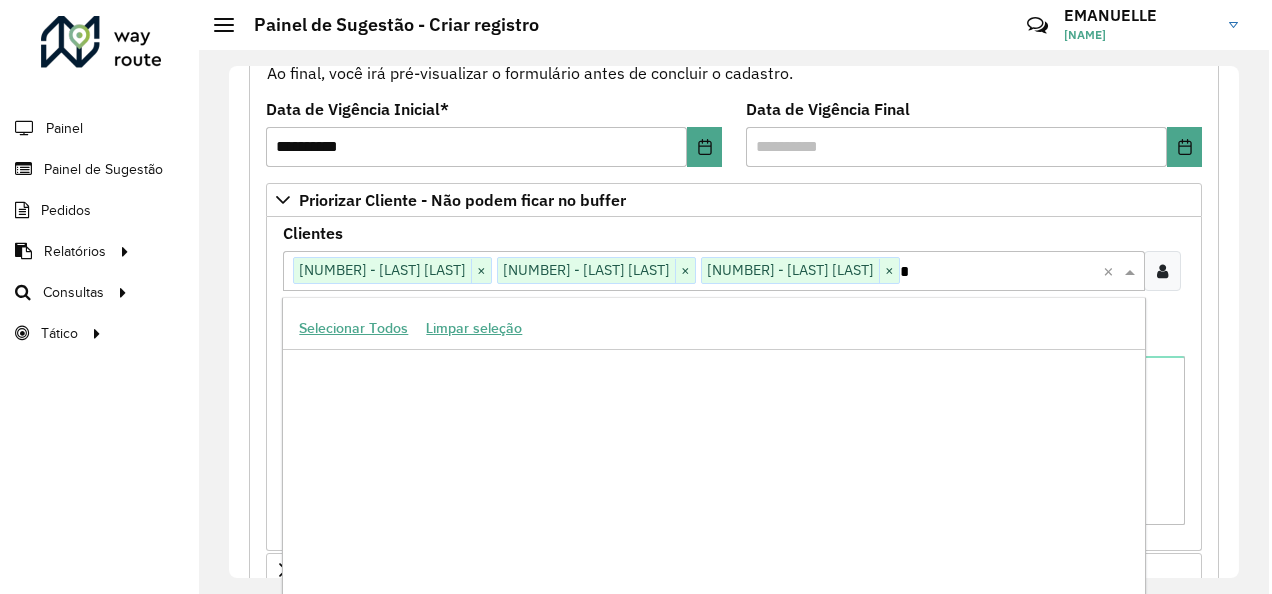 scroll, scrollTop: 737052, scrollLeft: 0, axis: vertical 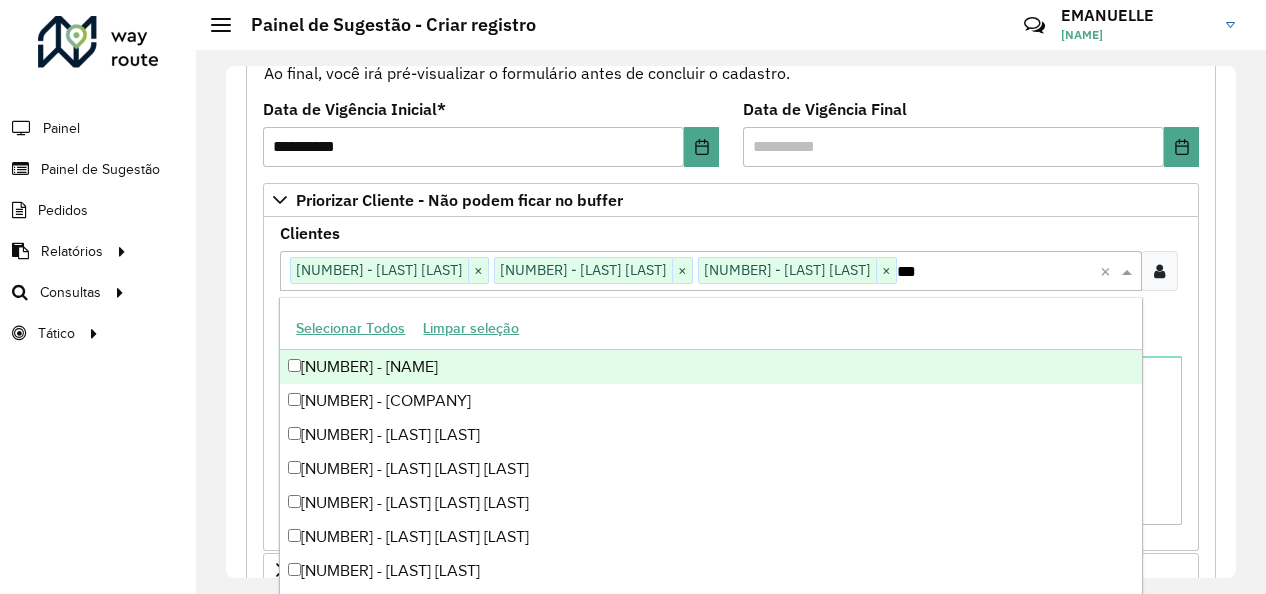 paste on "*****" 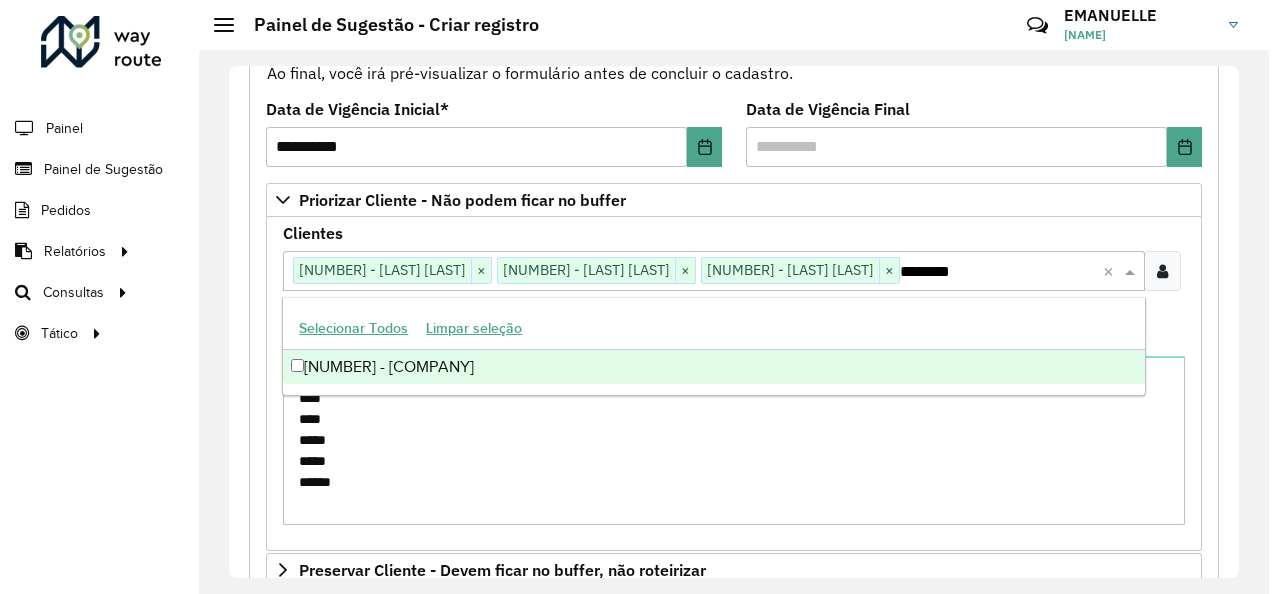 scroll, scrollTop: 0, scrollLeft: 14, axis: horizontal 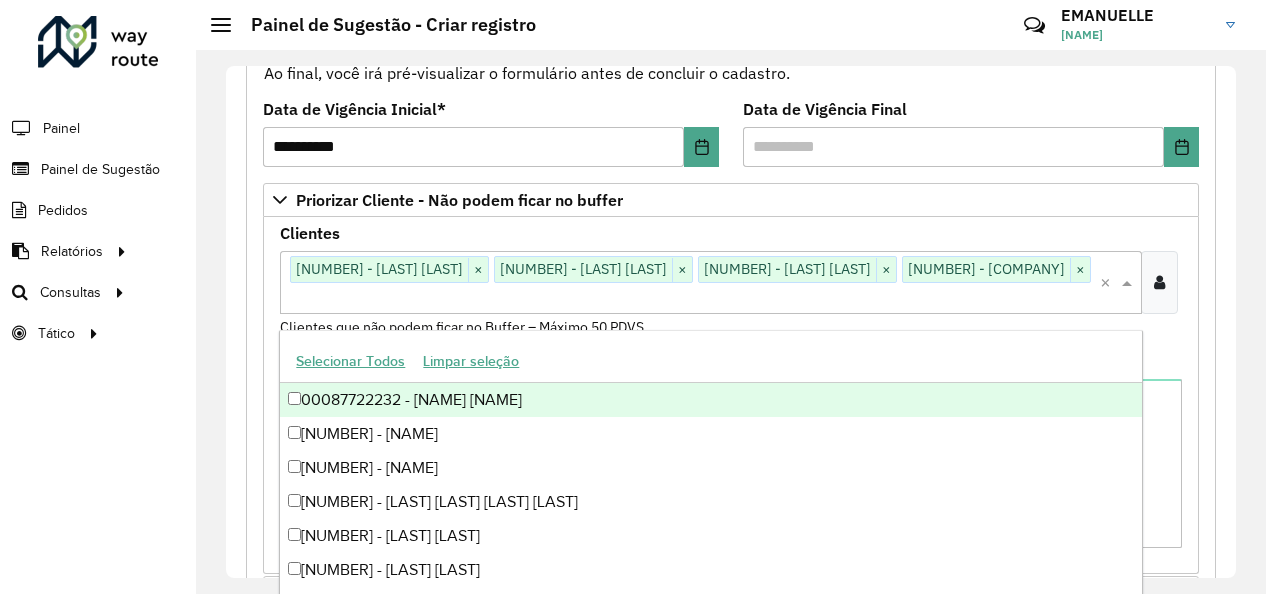 click on "Selecione um depósito  * Selecione uma opção × CDD Maua × Formulário Painel de Sugestão
Cadastro Painel de sugestão de roteirização:
Informe a data de inicio, fim e preencha corretamente os campos abaixo.
Ao final, você irá pré-visualizar o formulário antes de concluir o cadastro.
Data de Vigência Inicial  * [DATE]  Data de Vigência Final   Priorizar Cliente - Não podem ficar no buffer   Clientes  Clique no botão para buscar clientes [NUMBER] - [COMPANY] × [NUMBER] - [COMPANY] × [NUMBER] - [COMPANY] × [NUMBER] - [COMPANY] × × Clientes que não podem ficar no Buffer – Máximo 50 PDVS  Observações  ****
****
****
*****
*****
*****  Preservar Cliente - Devem ficar no buffer, não roteirizar   Clientes  Clique no botão para buscar clientes Clientes que não devem ser roteirizados – Máximo 50 PDVS  Observações   Cliente para Recarga   Placa   Tipo veículo" 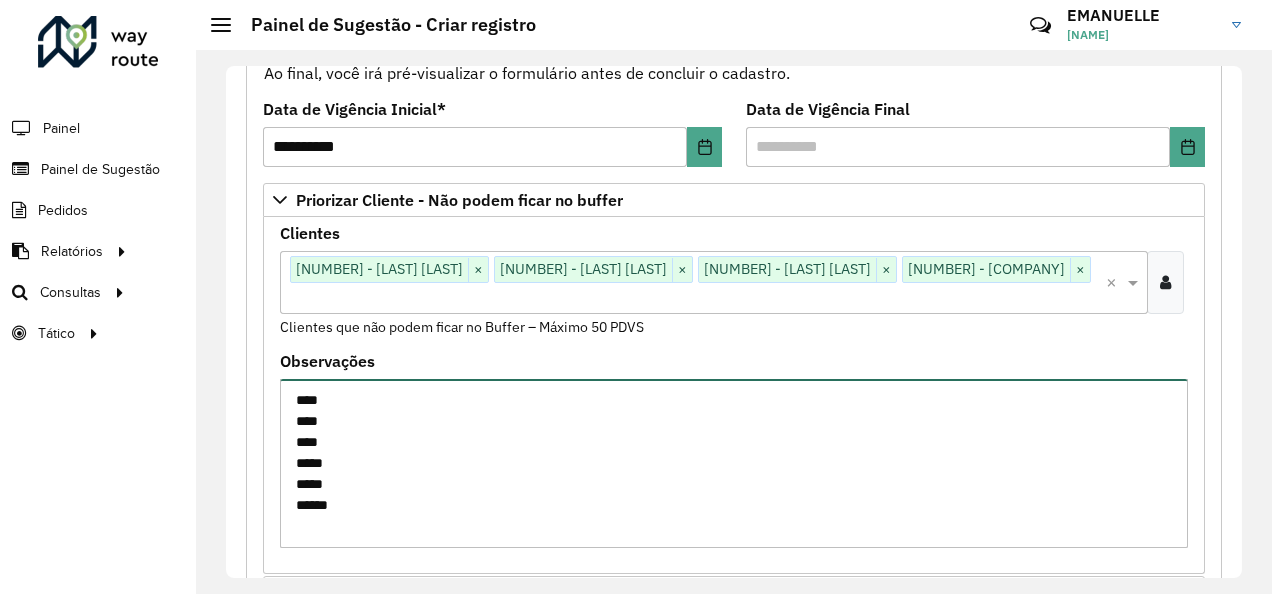 click on "****
****
****
*****
*****
*****" at bounding box center (734, 463) 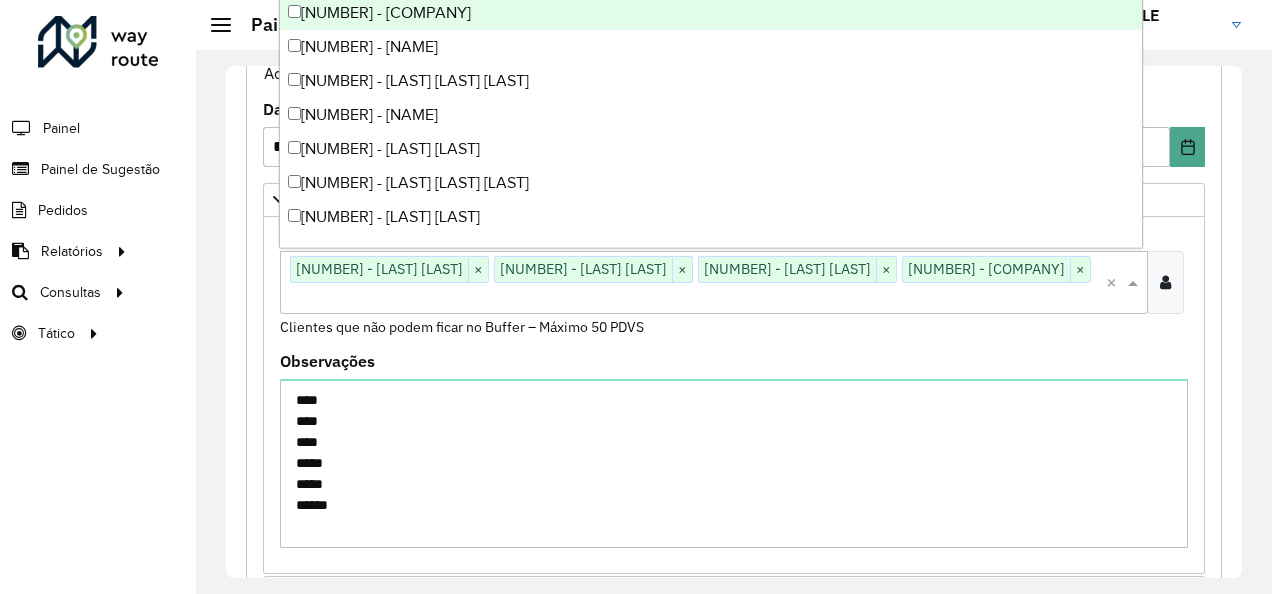 click at bounding box center [554, 302] 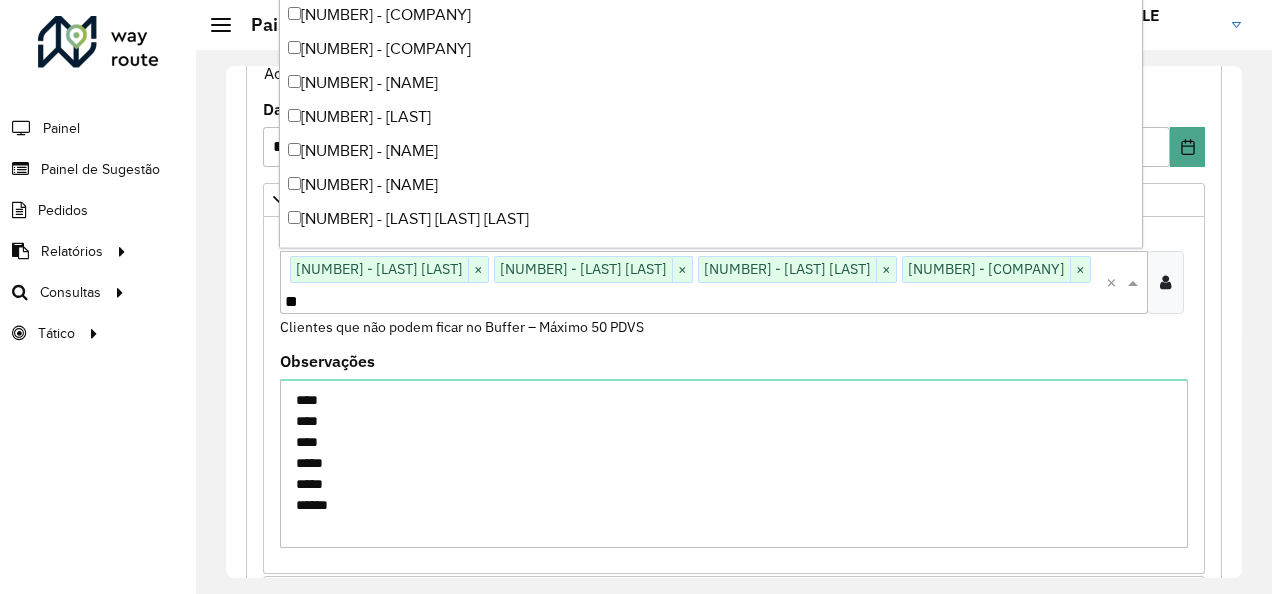 scroll, scrollTop: 894368, scrollLeft: 0, axis: vertical 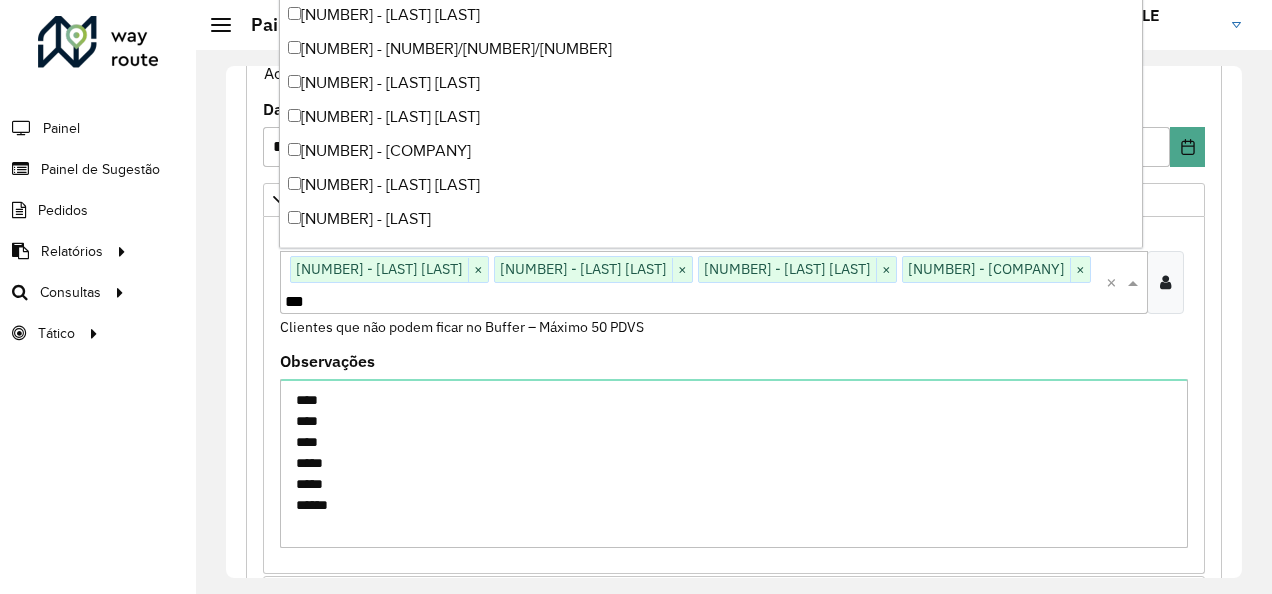 paste on "*****" 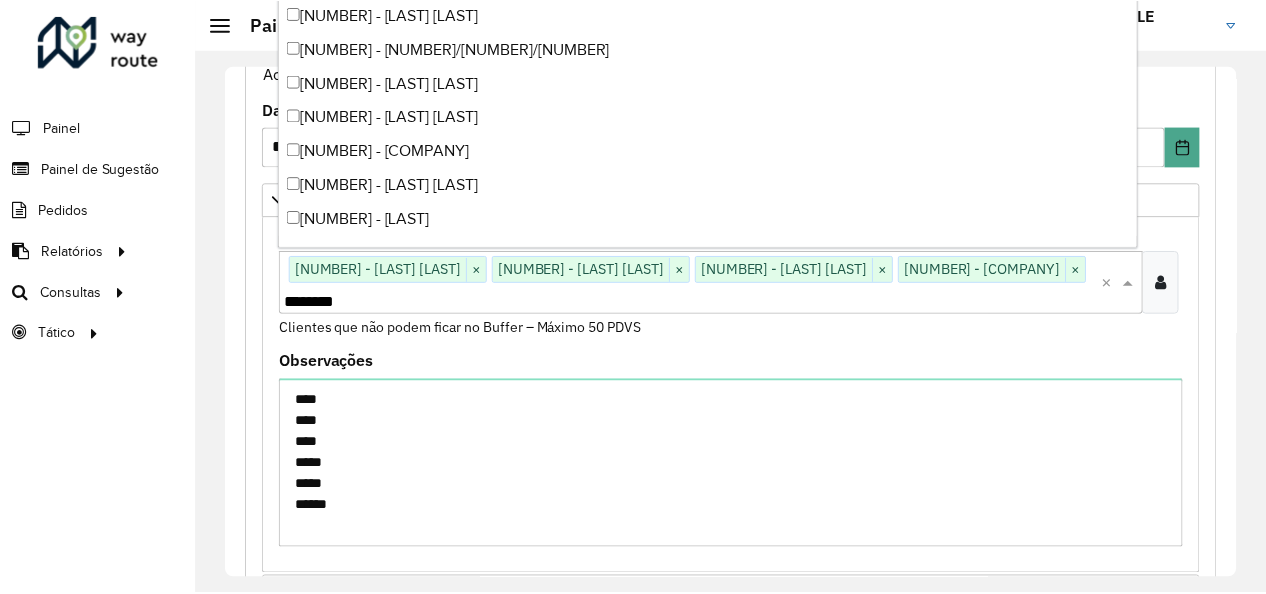 scroll, scrollTop: 0, scrollLeft: 0, axis: both 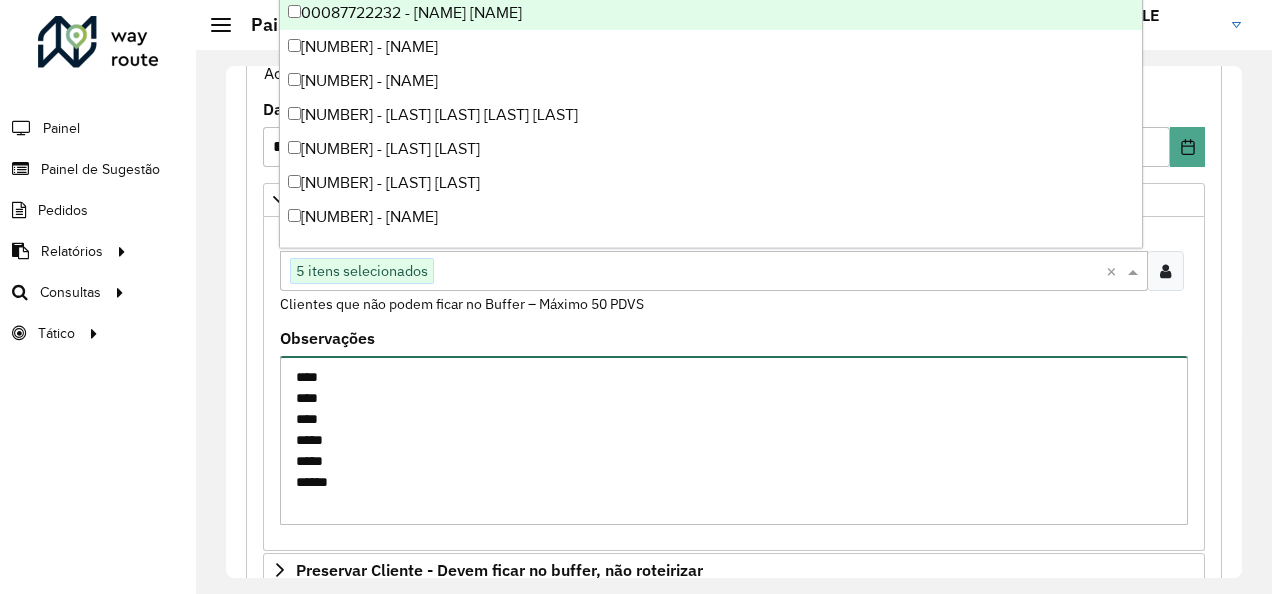 click on "****
****
****
*****
*****
*****" at bounding box center [734, 440] 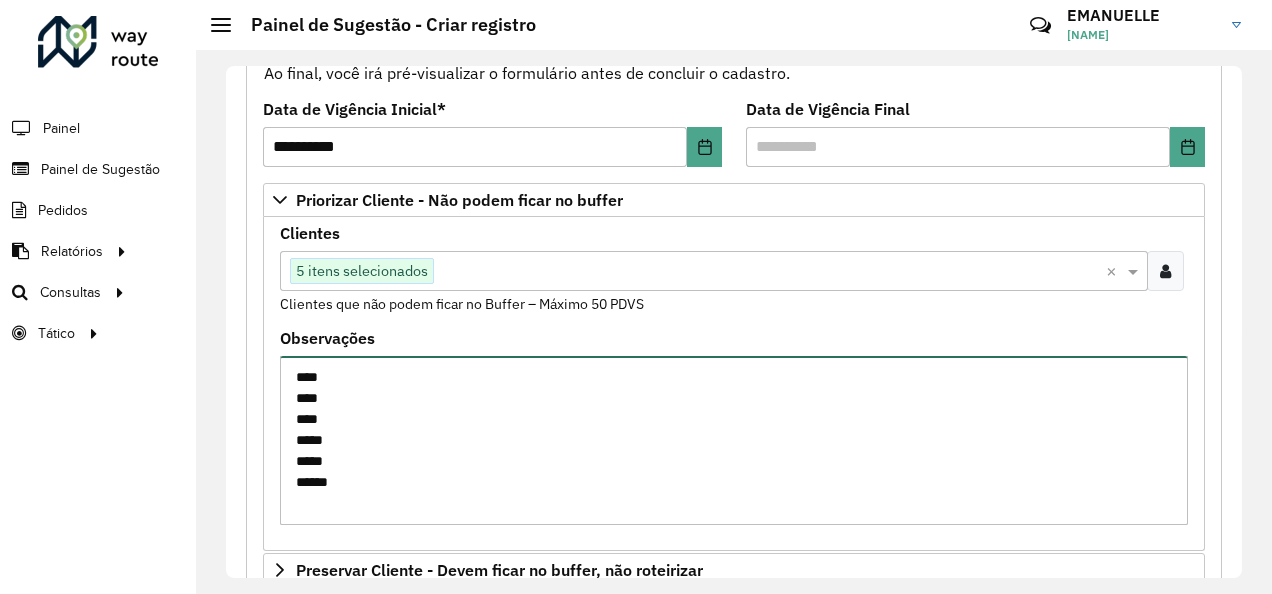 click on "****
****
****
*****
*****
*****" at bounding box center (734, 440) 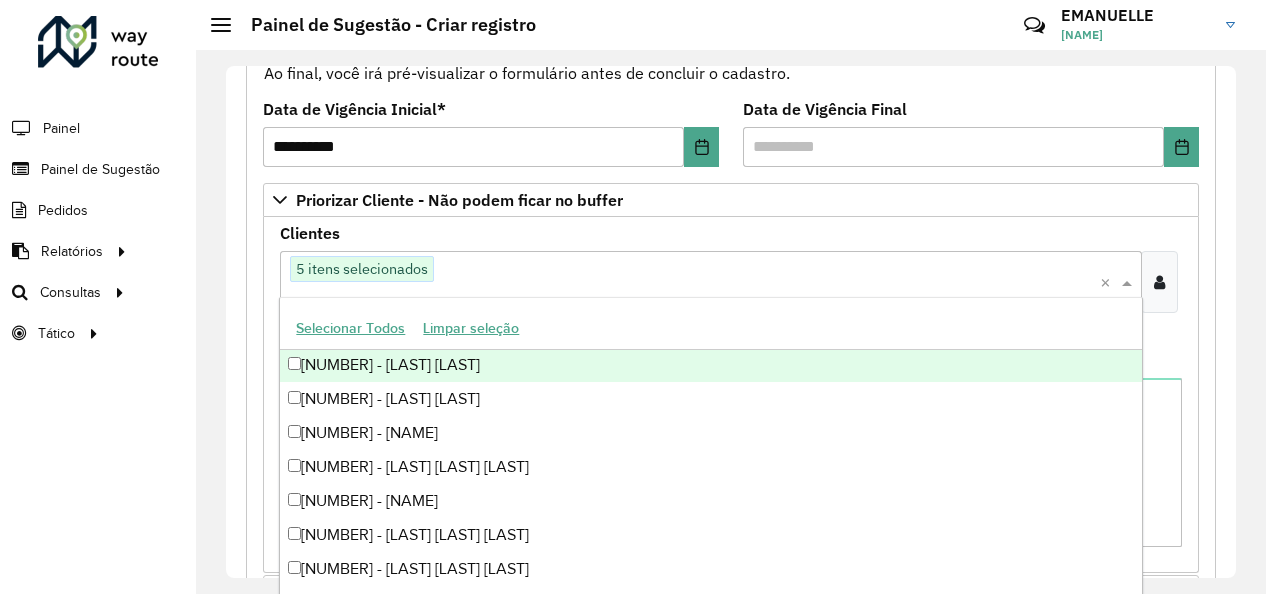 click at bounding box center (619, 301) 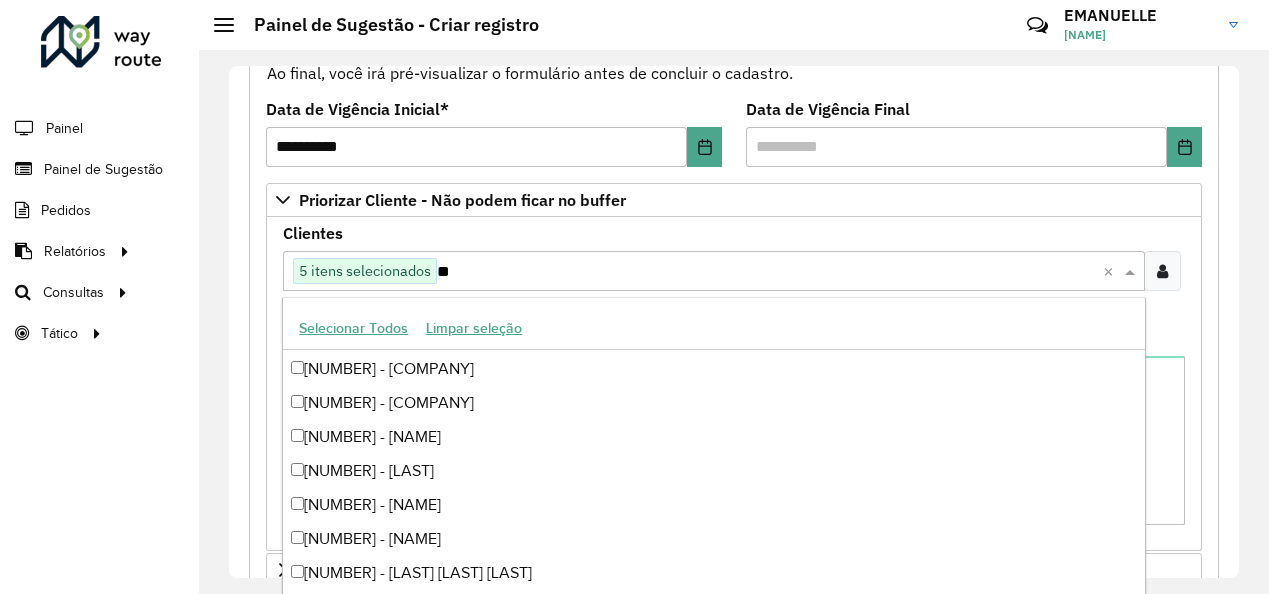 scroll, scrollTop: 894368, scrollLeft: 0, axis: vertical 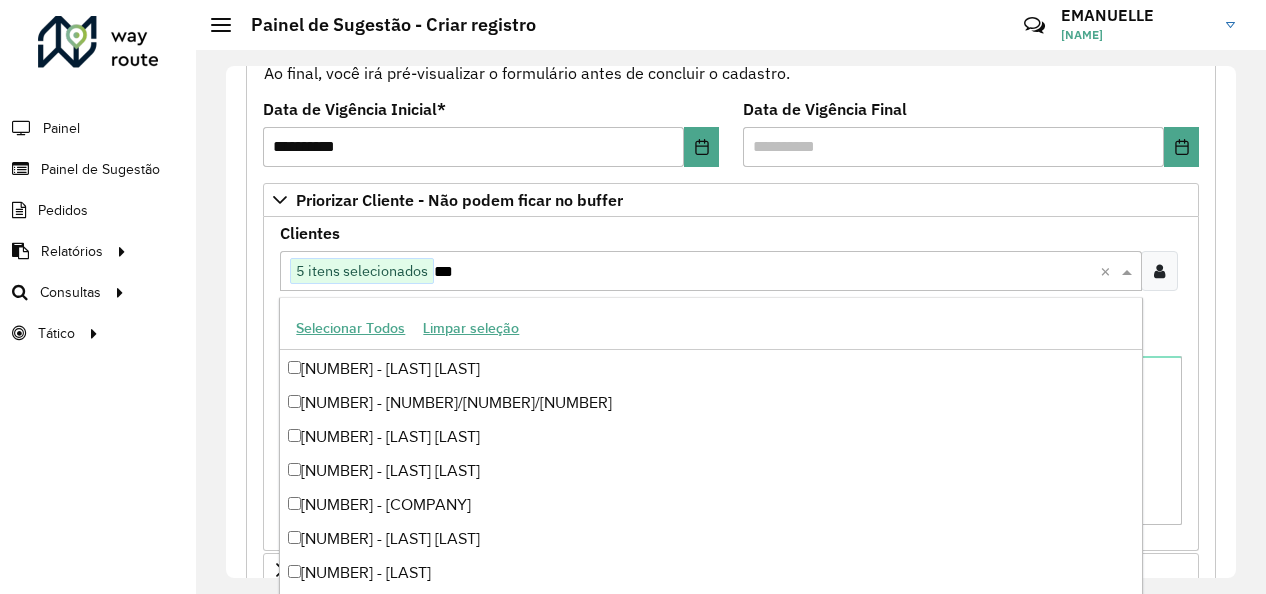 paste on "*****" 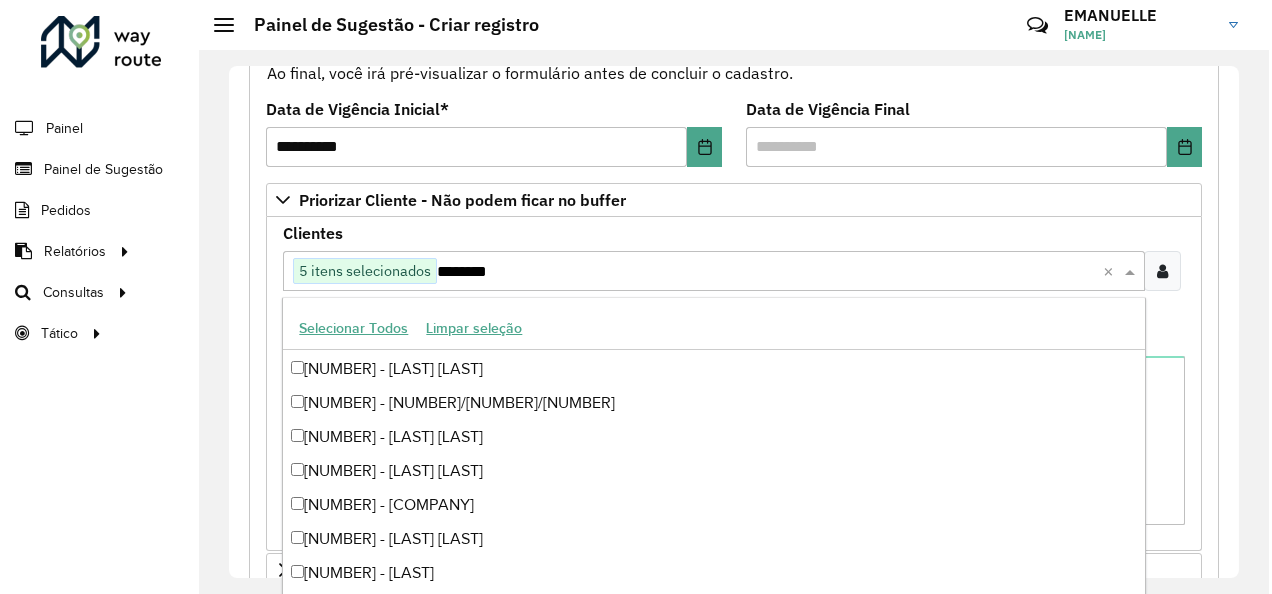 scroll, scrollTop: 0, scrollLeft: 0, axis: both 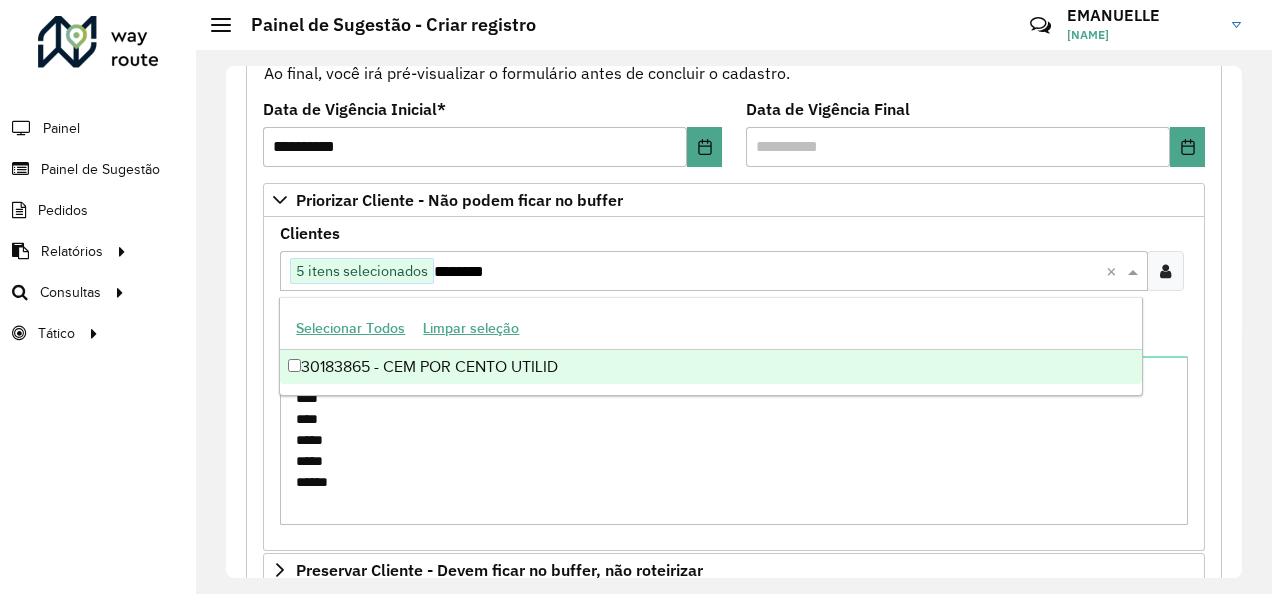 type 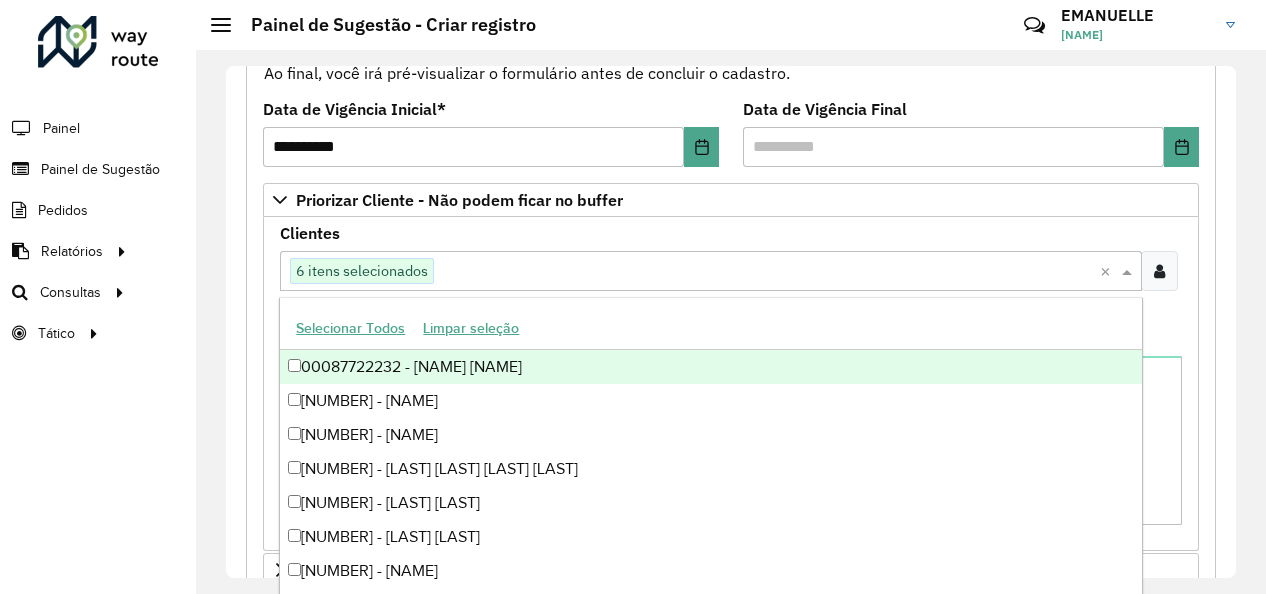 click on "Selecione um depósito  * Selecione uma opção × CDD Maua × Formulário Painel de Sugestão
Cadastro Painel de sugestão de roteirização:
Informe a data de inicio, fim e preencha corretamente os campos abaixo.
Ao final, você irá pré-visualizar o formulário antes de concluir o cadastro.
Data de Vigência Inicial  * [DATE]  Data de Vigência Final   Priorizar Cliente - Não podem ficar no buffer   Clientes  Clique no botão para buscar clientes [NUMBER] itens selecionados × Clientes que não podem ficar no Buffer – Máximo 50 PDVS  Observações  ****
****
****
*****
*****
*****  Preservar Cliente - Devem ficar no buffer, não roteirizar   Clientes  Clique no botão para buscar clientes Clientes que não devem ser roteirizados – Máximo 50 PDVS  Observações   Cliente para Recarga   Placa  Selecione uma opção  Tipo veículo  Selecione uma opção  Clientes  Clique no botão para buscar clientes  Pedidos  ** [NUMBER]" 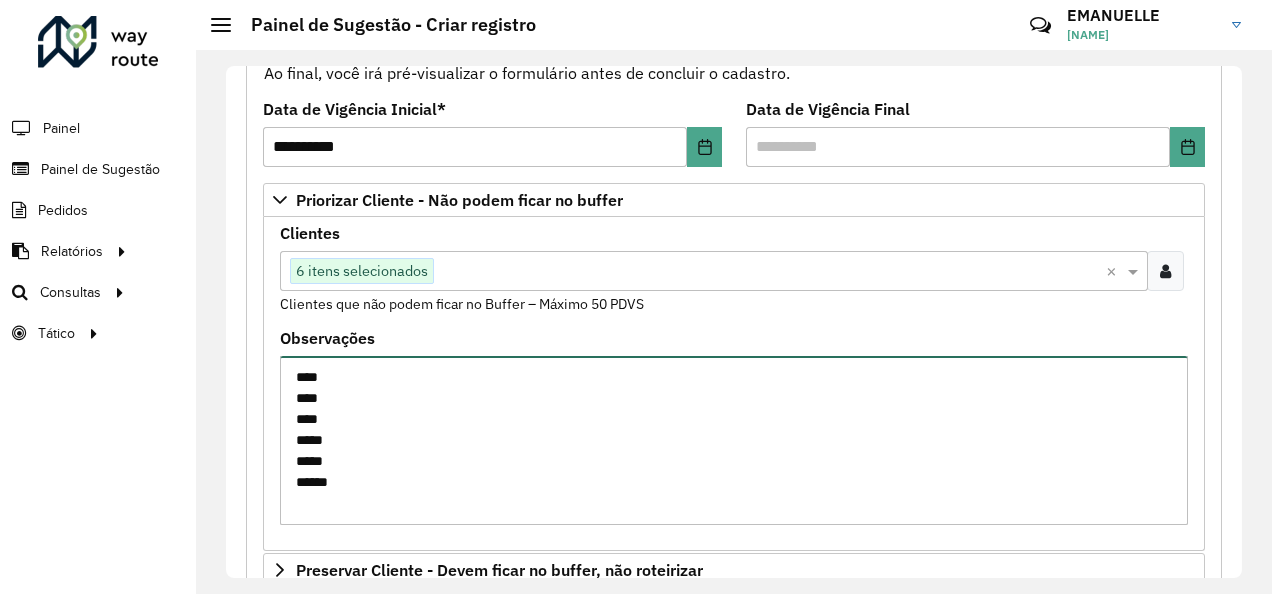 drag, startPoint x: 385, startPoint y: 478, endPoint x: 290, endPoint y: 365, distance: 147.62791 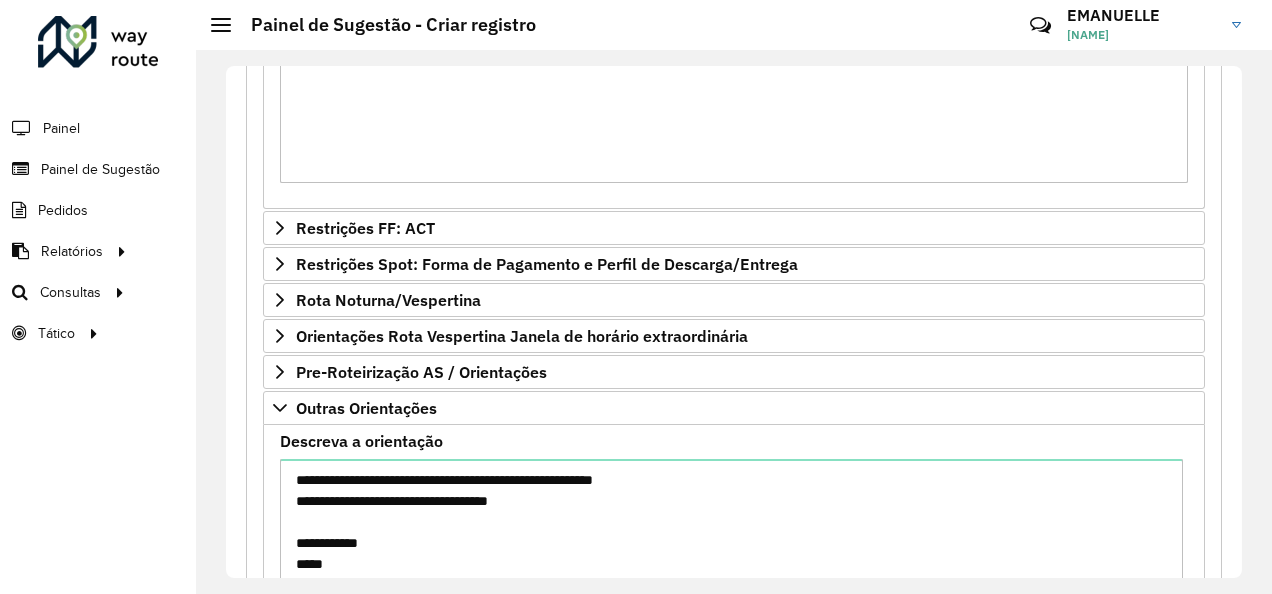 scroll, scrollTop: 1416, scrollLeft: 0, axis: vertical 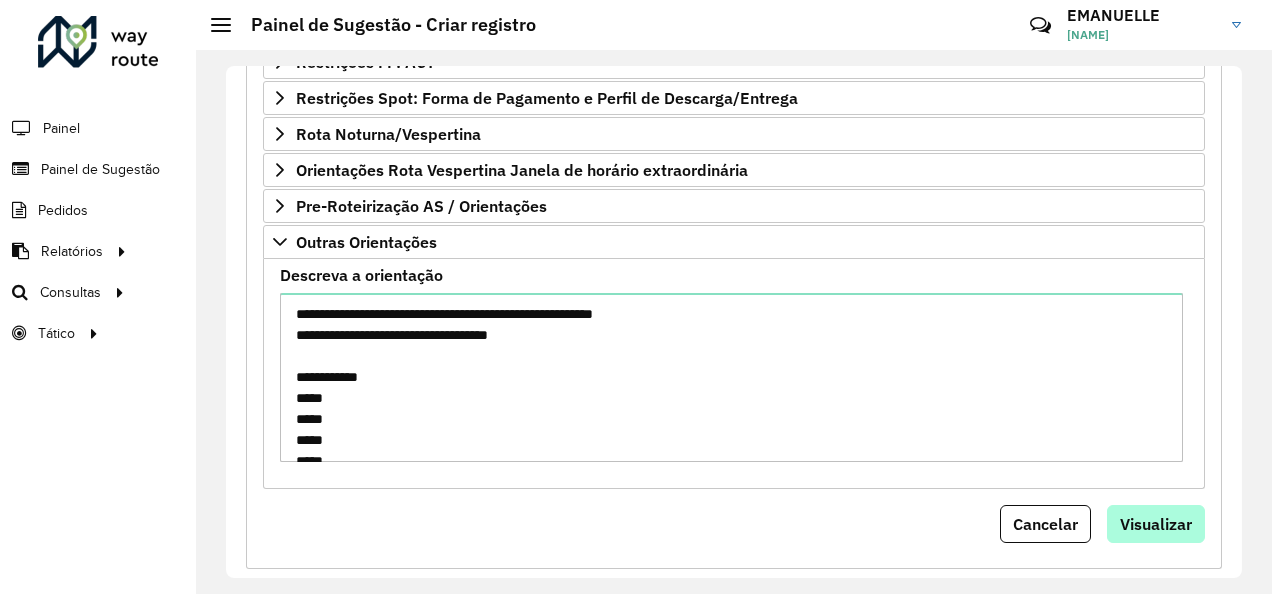 type 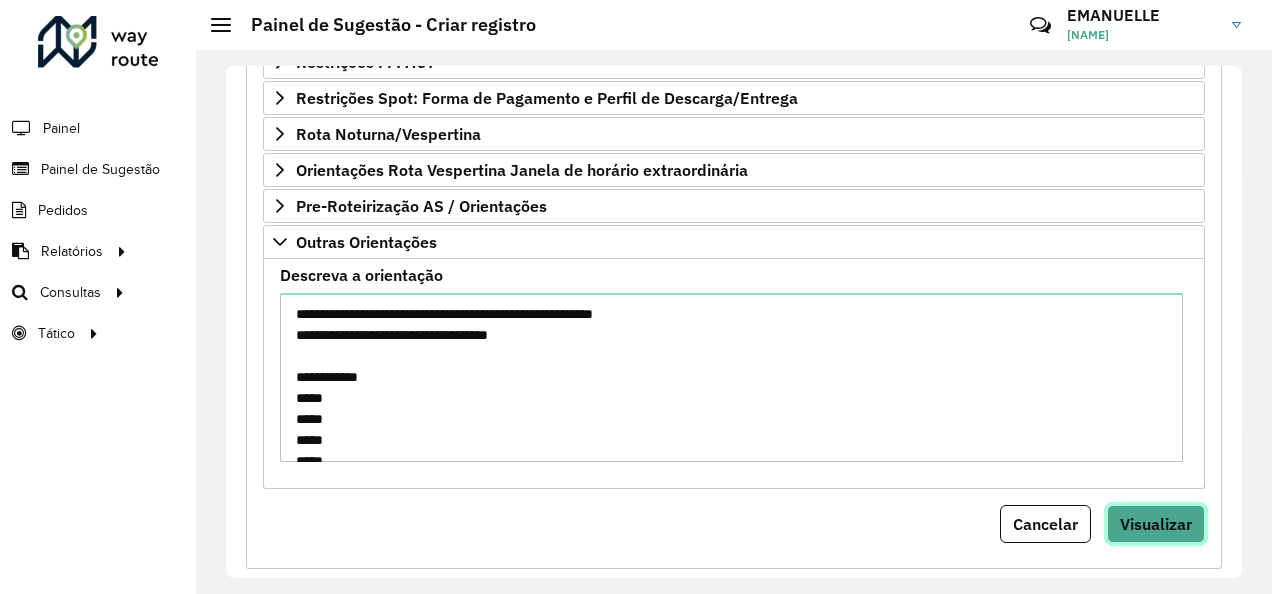 click on "Visualizar" at bounding box center (1156, 524) 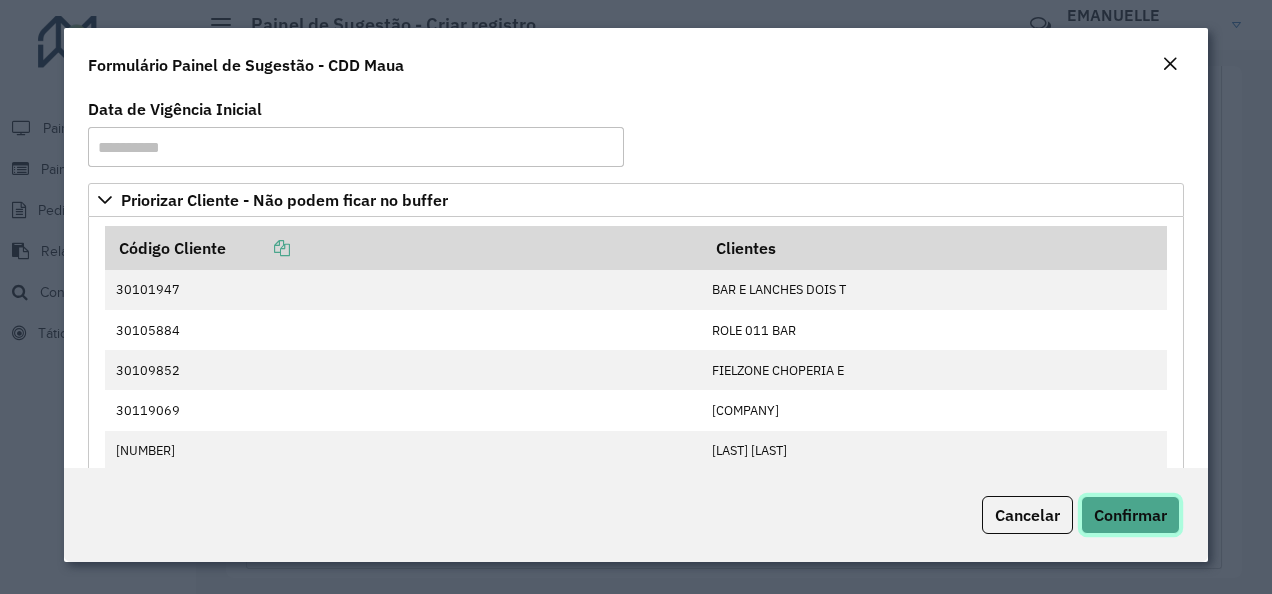 click on "Confirmar" 